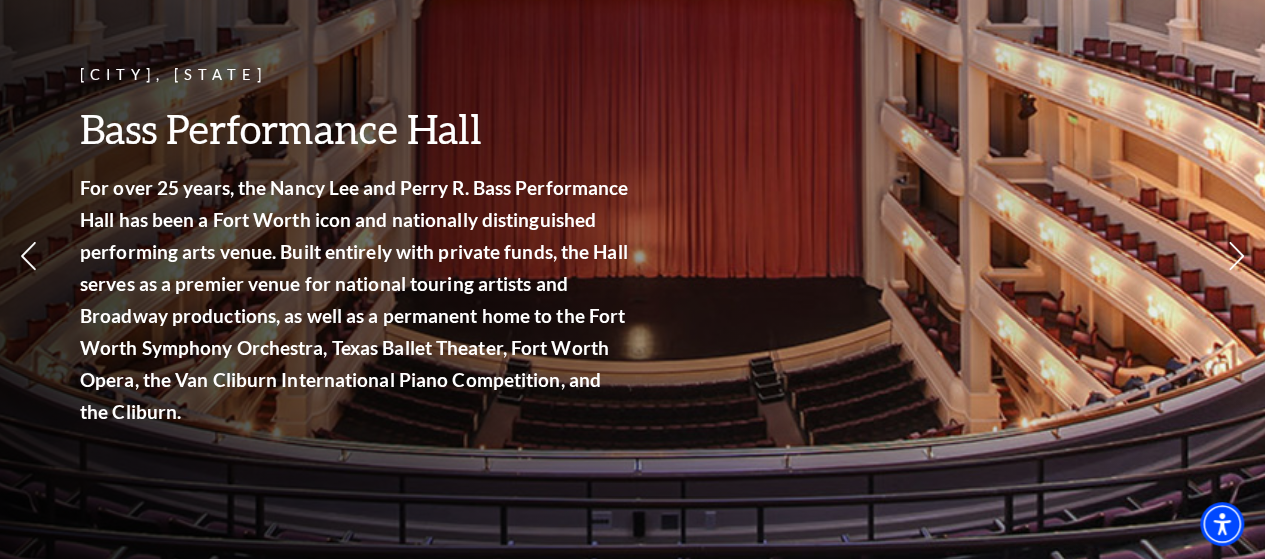 scroll, scrollTop: 368, scrollLeft: 0, axis: vertical 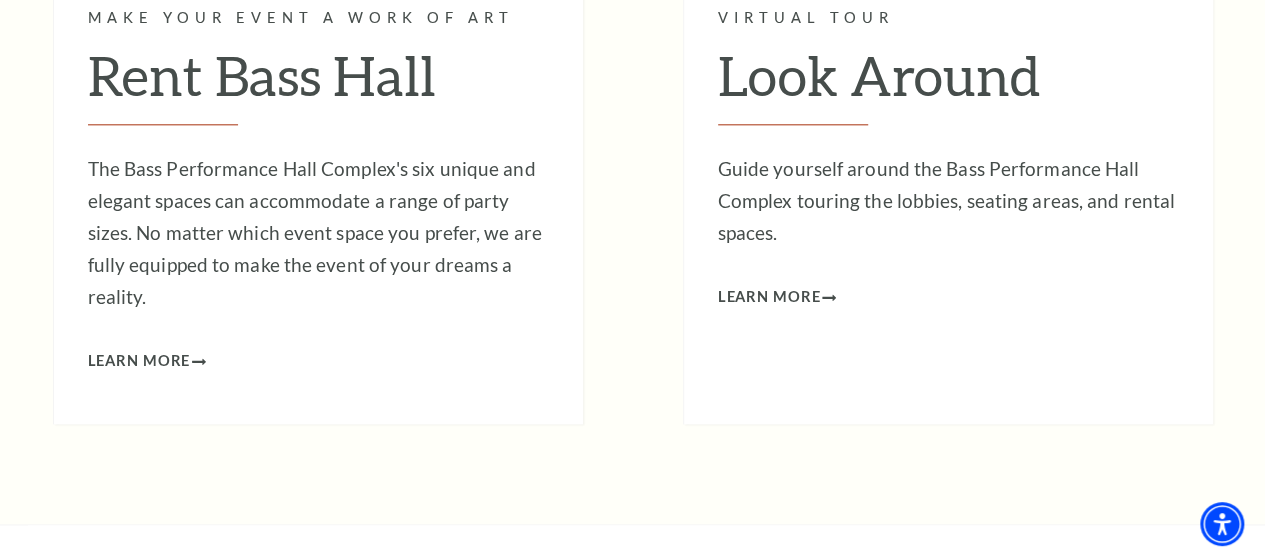 click on "Rent Bass Hall" at bounding box center [318, 84] 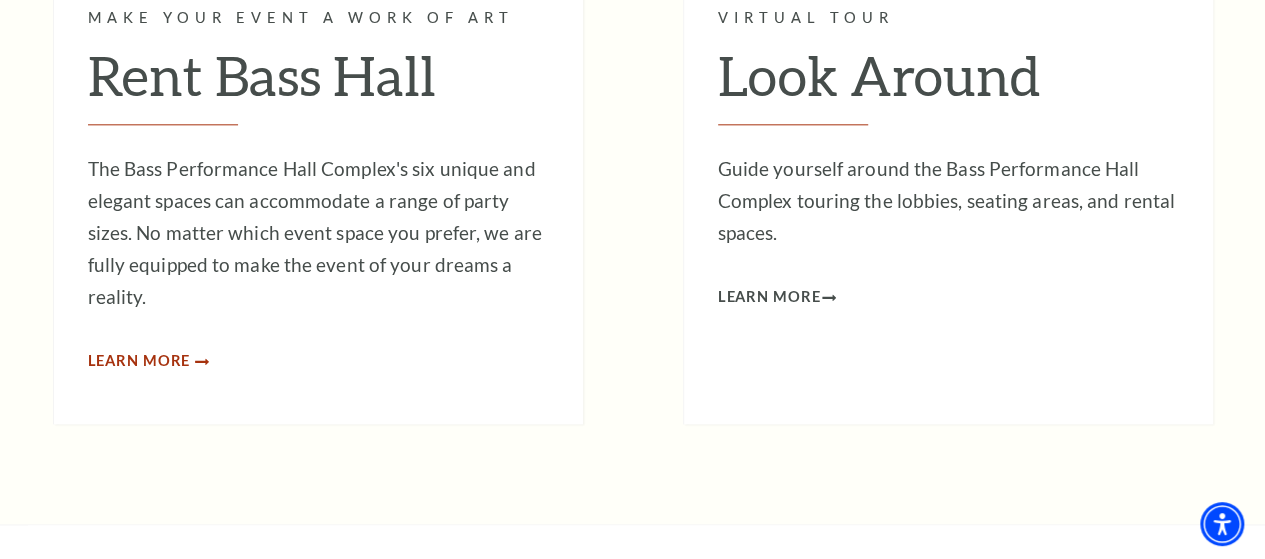 click on "Learn More" at bounding box center [139, 361] 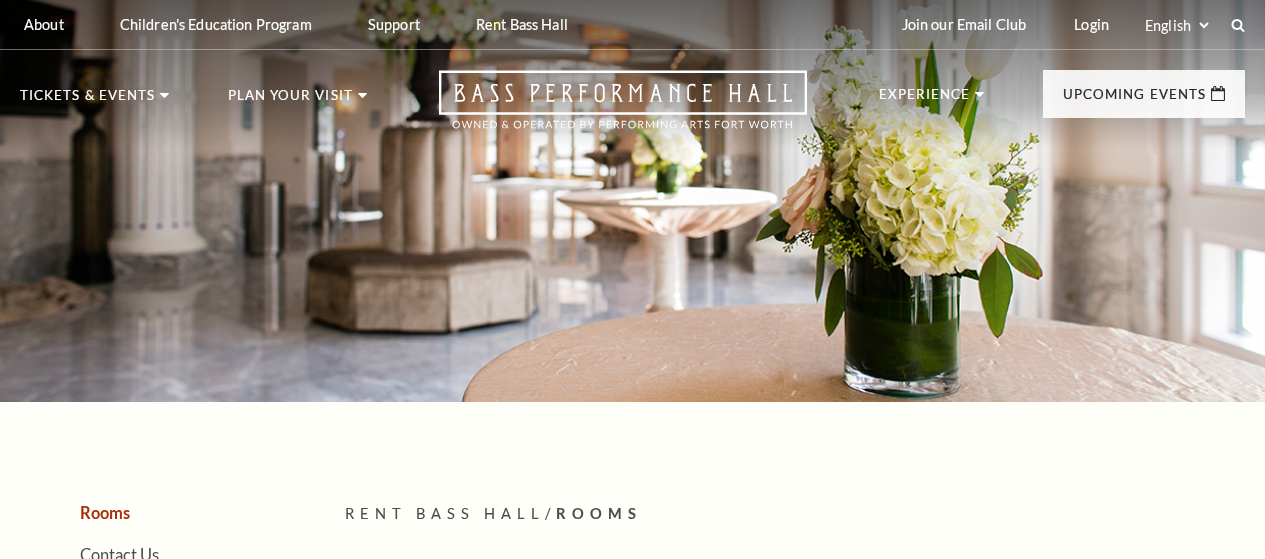 scroll, scrollTop: 303, scrollLeft: 0, axis: vertical 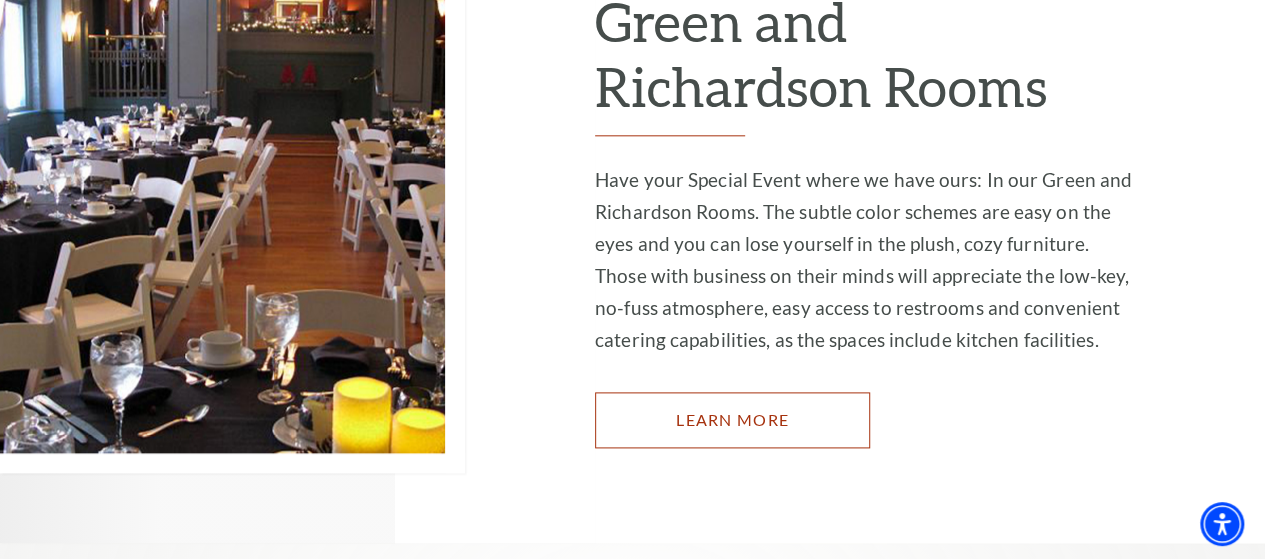 click on "Learn More" at bounding box center [732, 420] 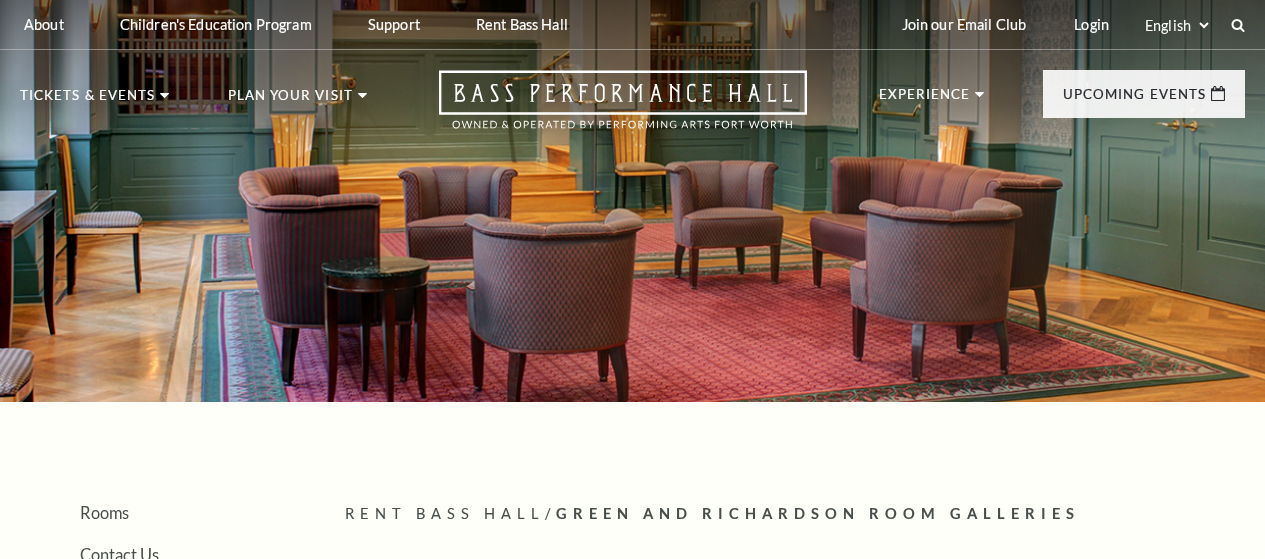 scroll, scrollTop: 0, scrollLeft: 0, axis: both 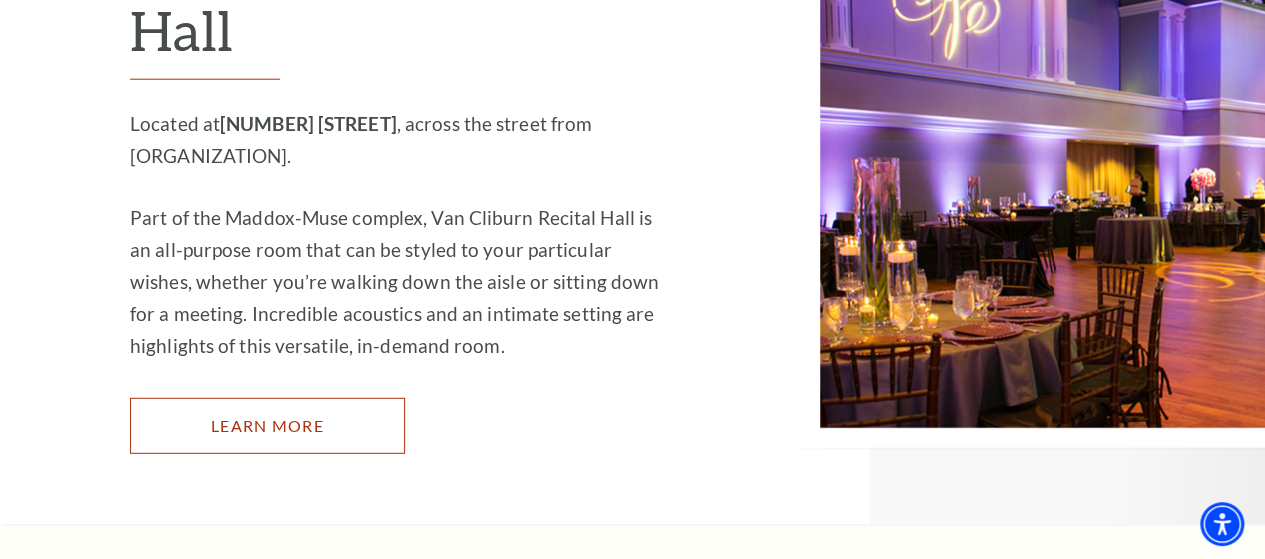 click on "Learn More" at bounding box center [267, 426] 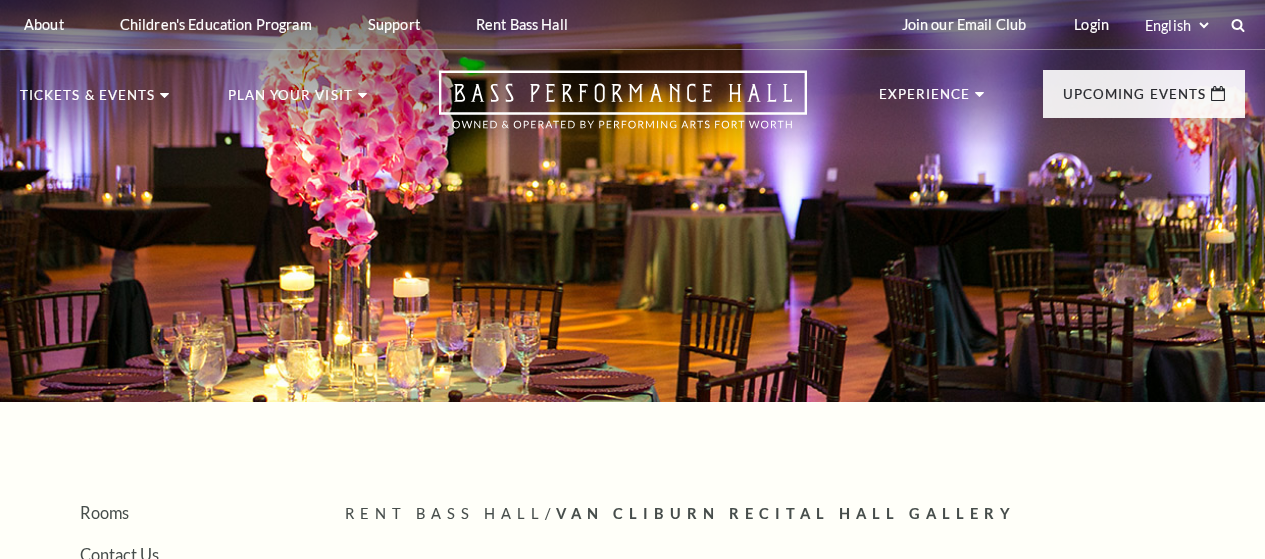 scroll, scrollTop: 0, scrollLeft: 0, axis: both 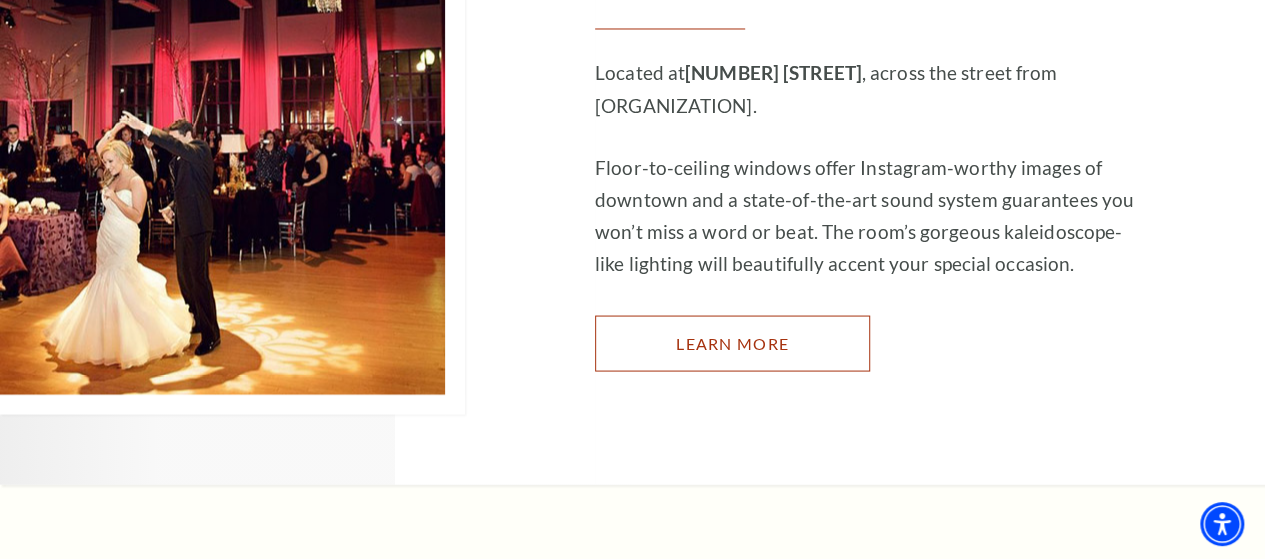 click on "Learn More" at bounding box center (732, 343) 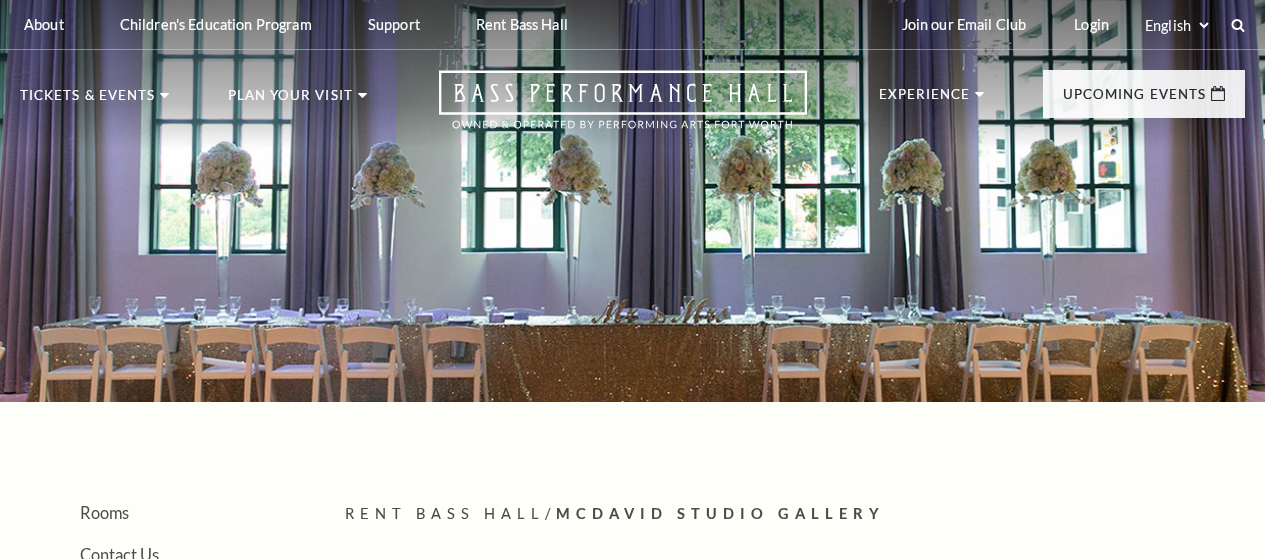 scroll, scrollTop: 0, scrollLeft: 0, axis: both 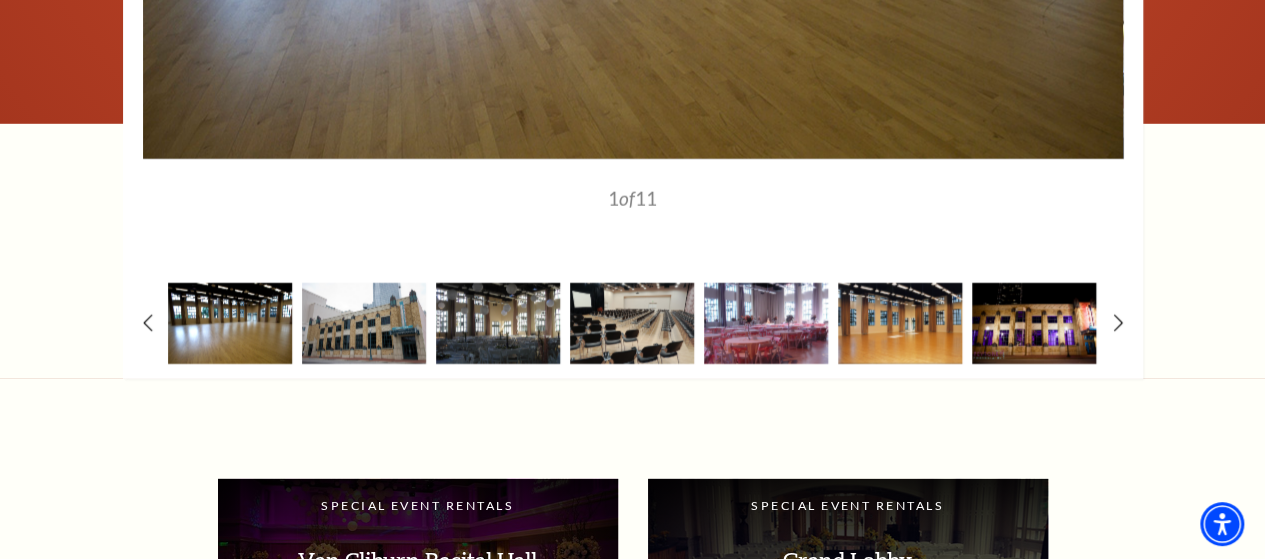 click at bounding box center [230, 323] 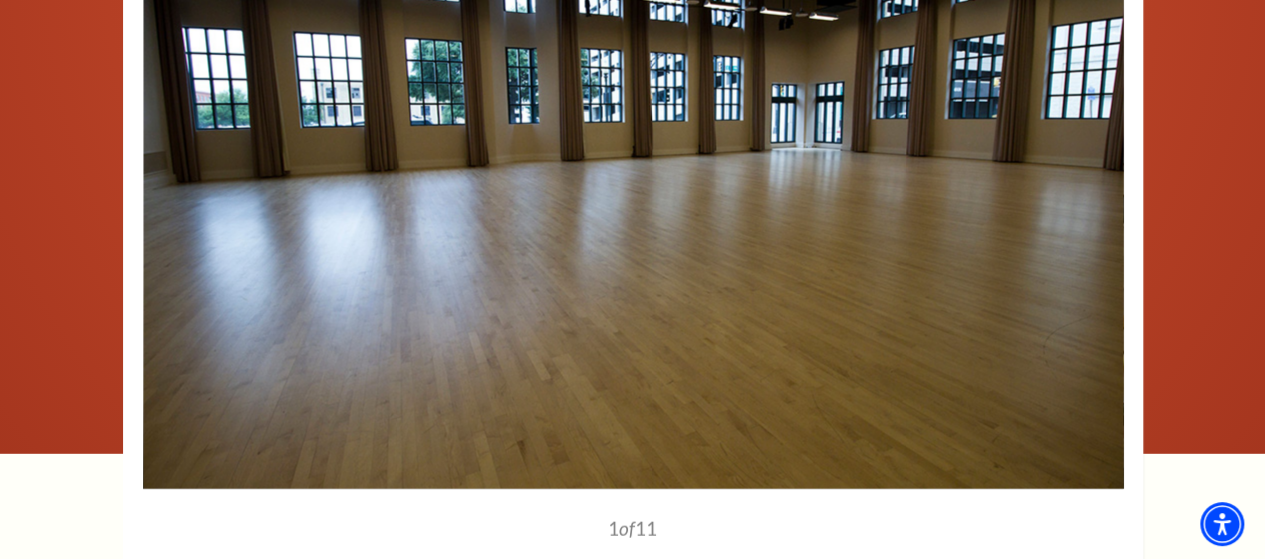 scroll, scrollTop: 2584, scrollLeft: 0, axis: vertical 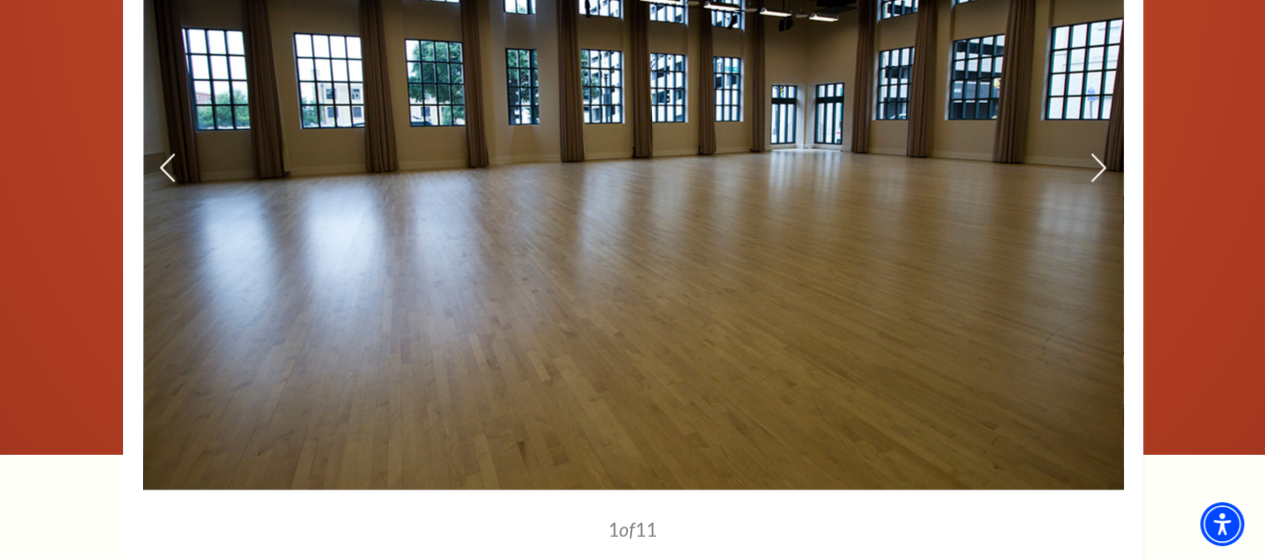 click at bounding box center (633, 169) 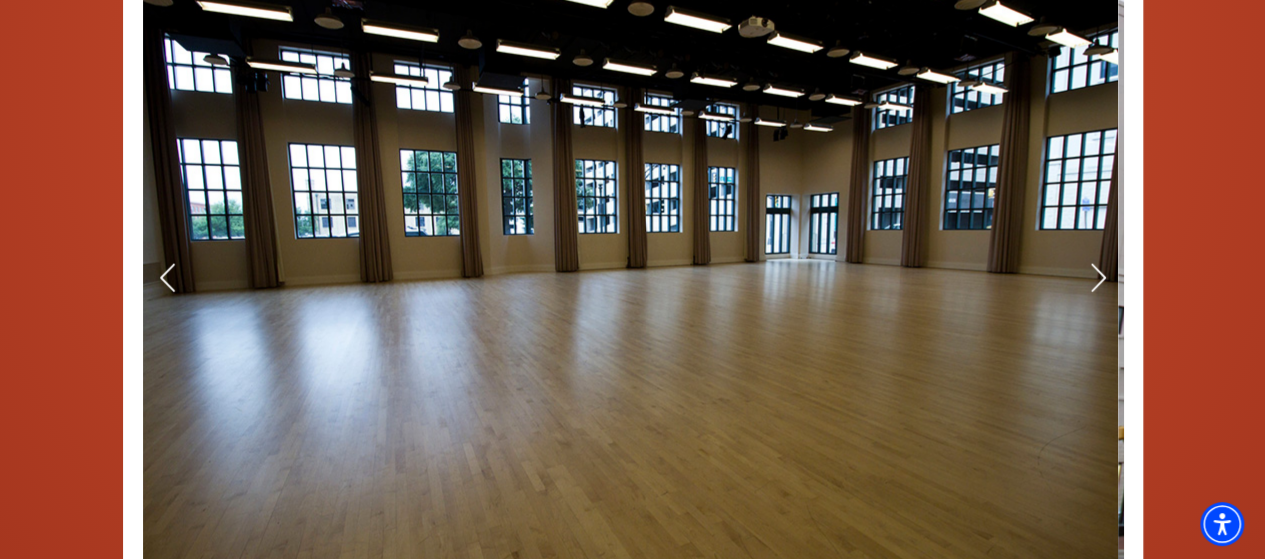 scroll, scrollTop: 2474, scrollLeft: 0, axis: vertical 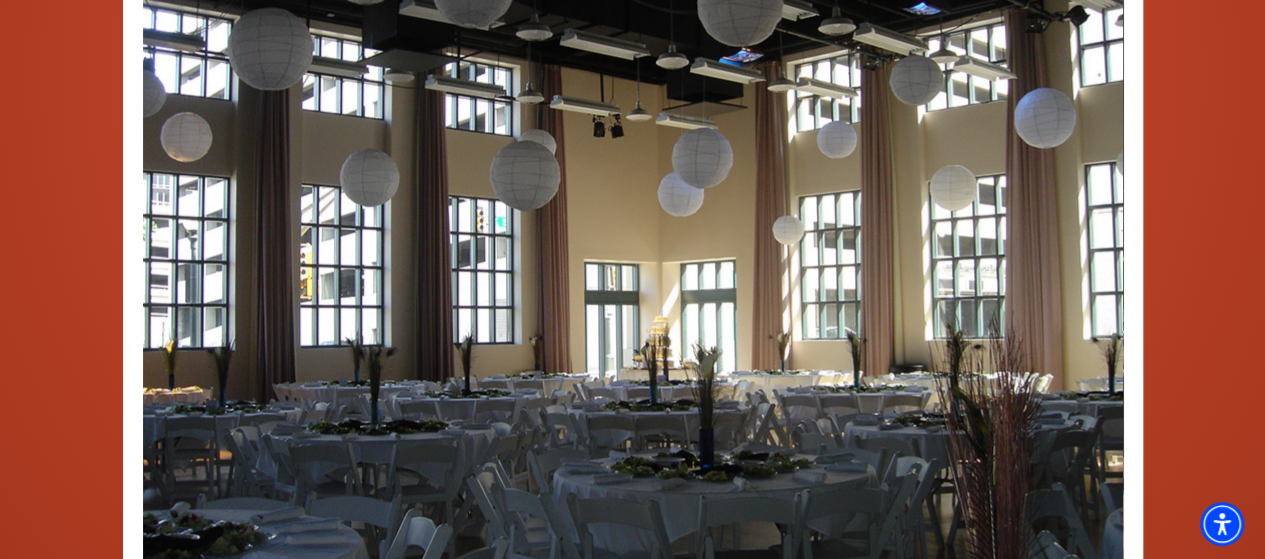 click at bounding box center [633, 379] 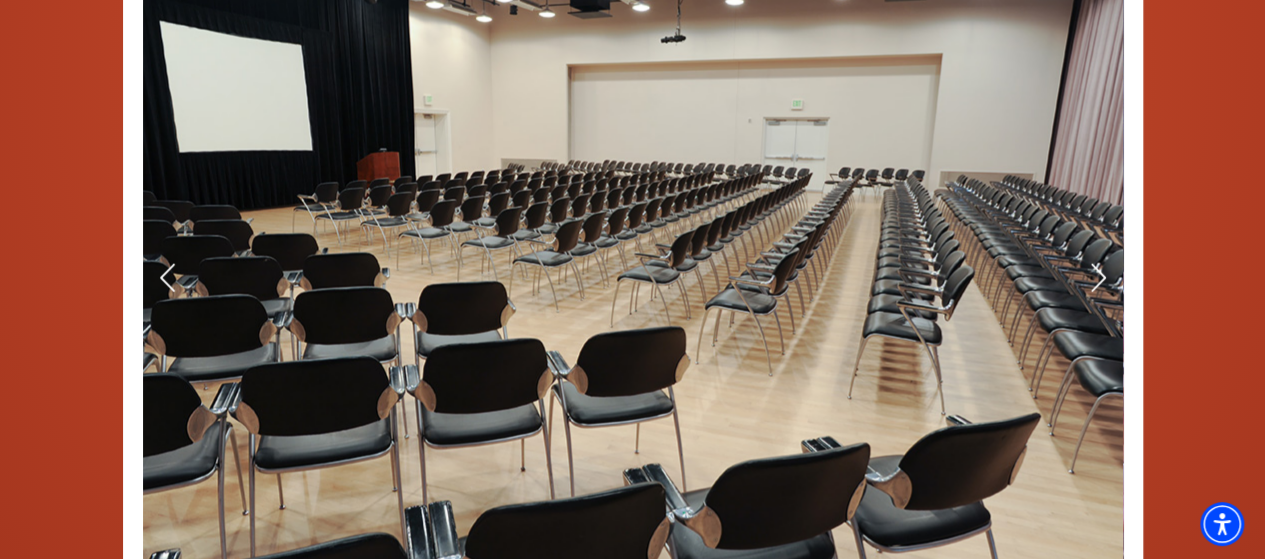 click at bounding box center [633, 279] 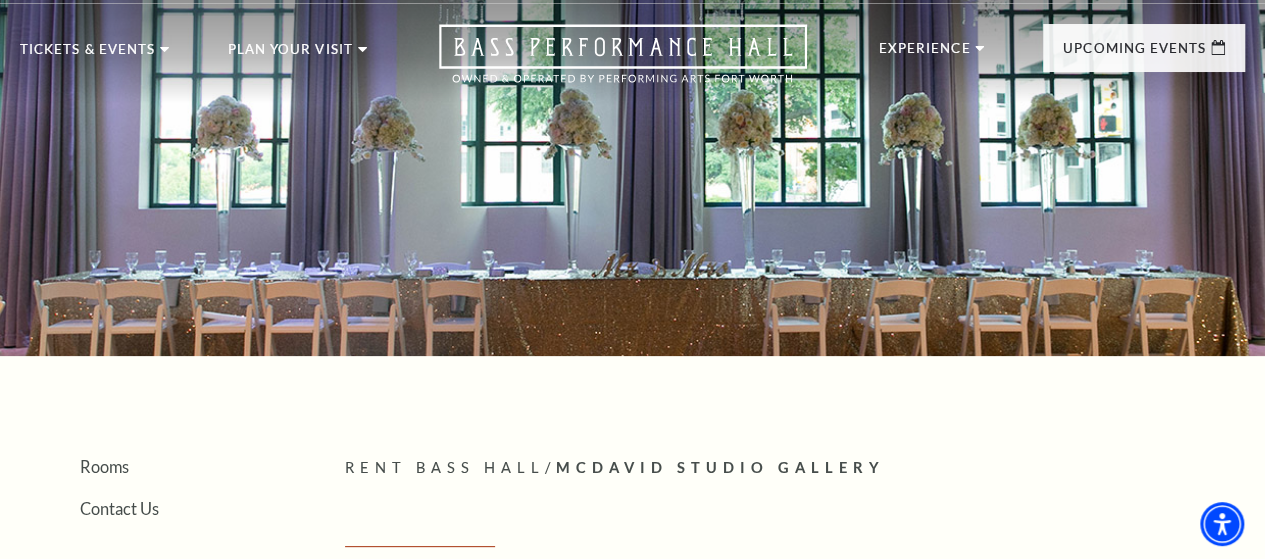 scroll, scrollTop: 0, scrollLeft: 0, axis: both 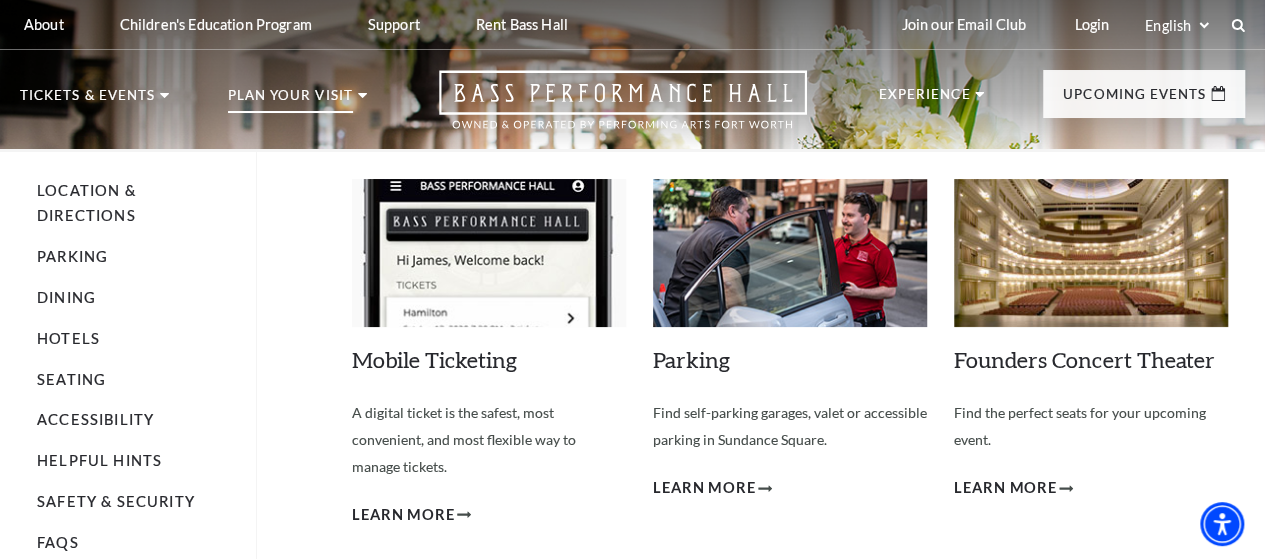 click on "Plan Your Visit" at bounding box center (290, 101) 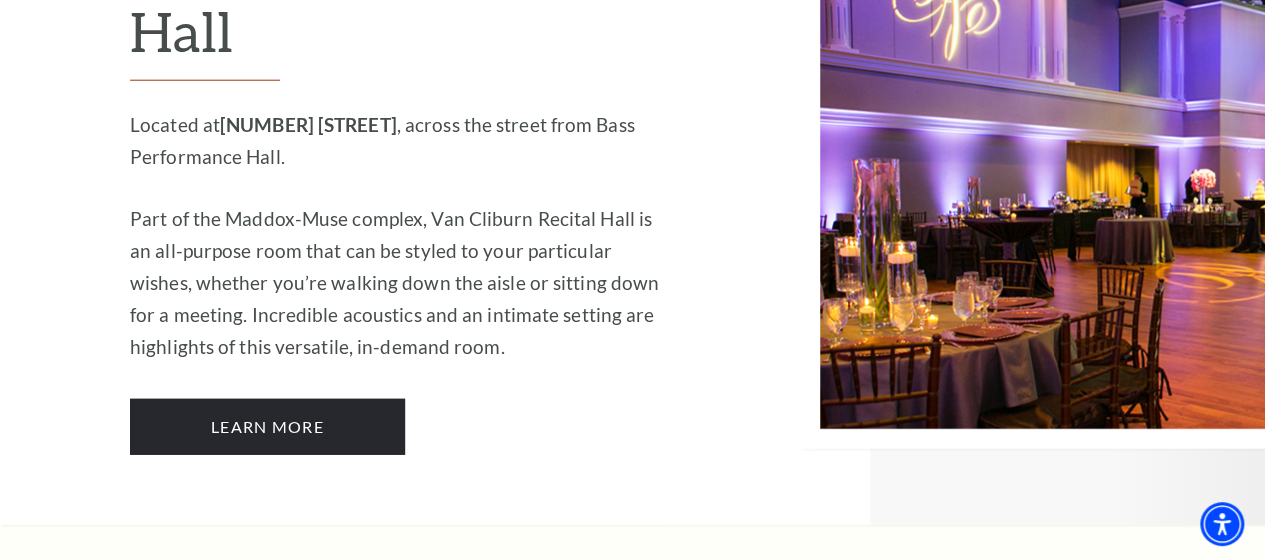 scroll, scrollTop: 2596, scrollLeft: 0, axis: vertical 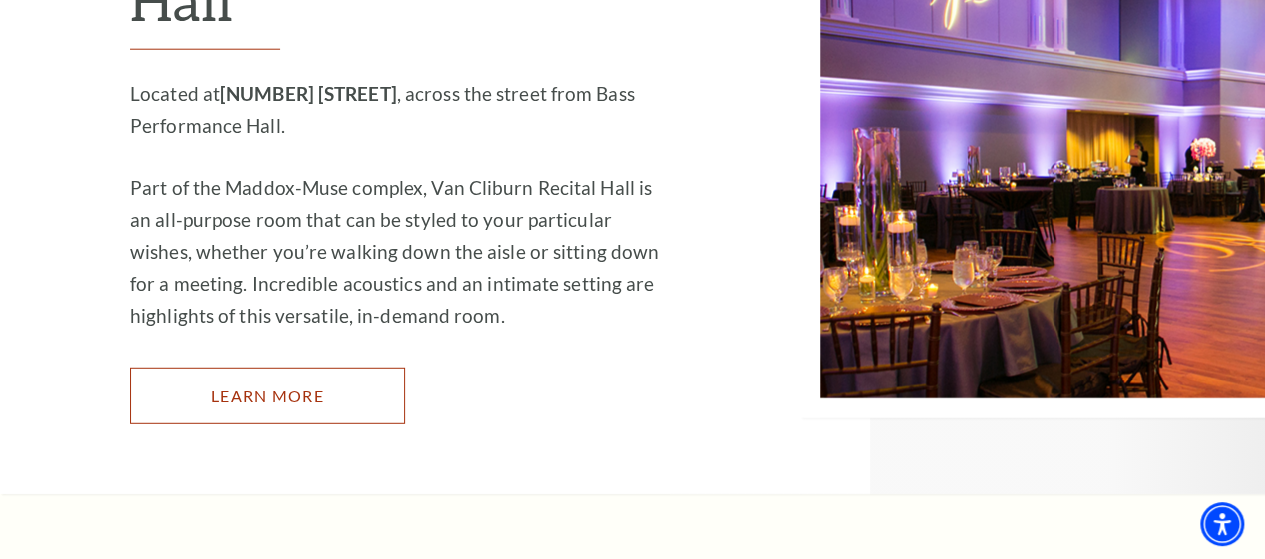click on "Learn More" at bounding box center (267, 396) 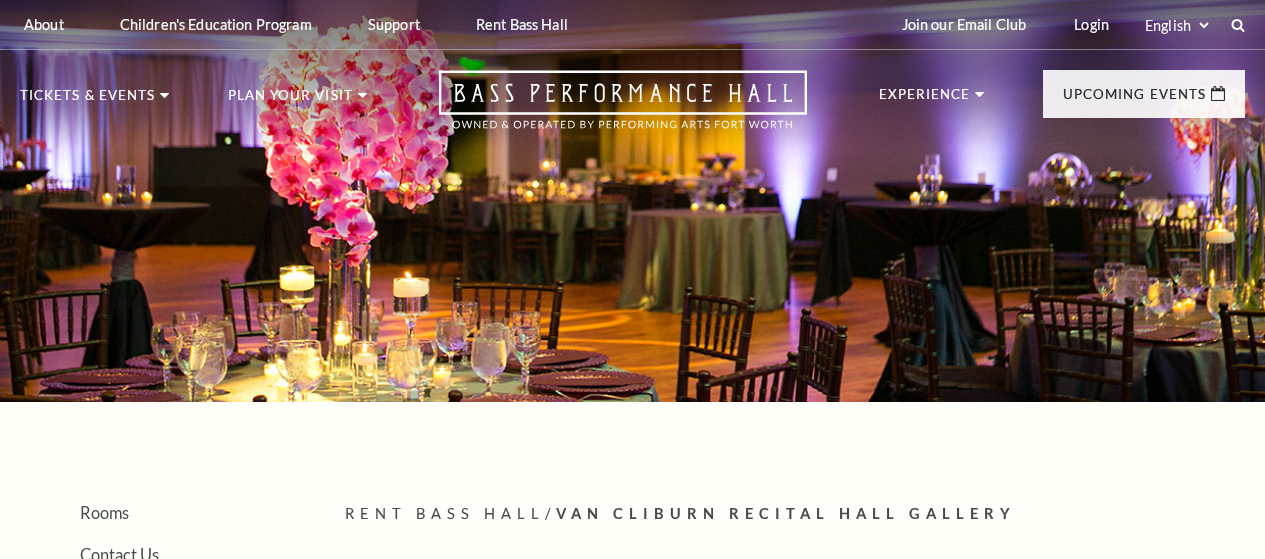 scroll, scrollTop: 0, scrollLeft: 0, axis: both 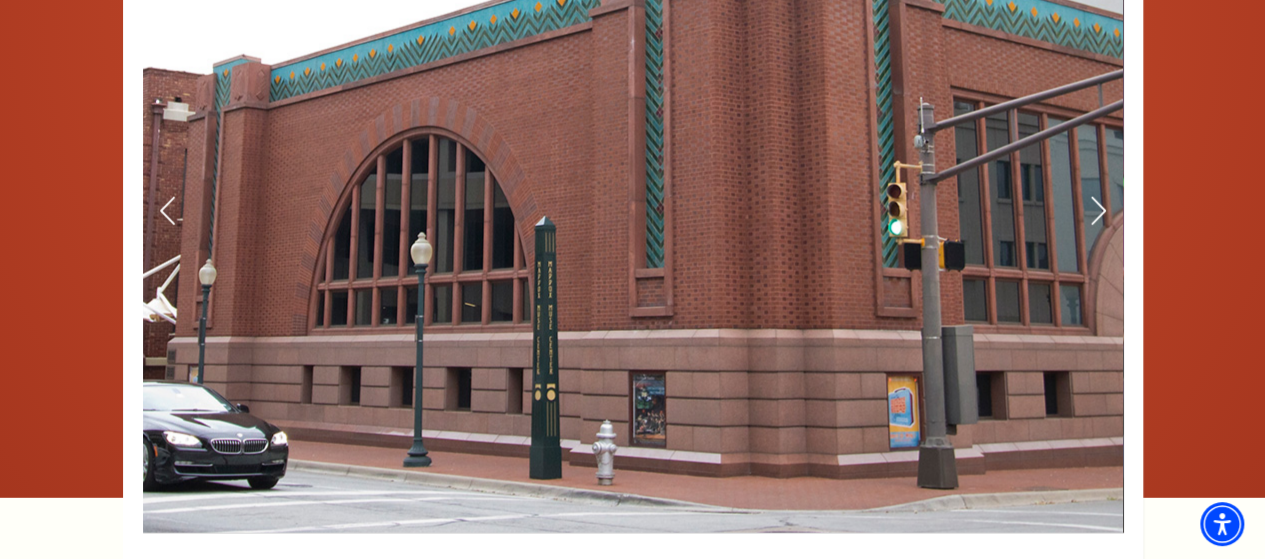 click at bounding box center [633, 212] 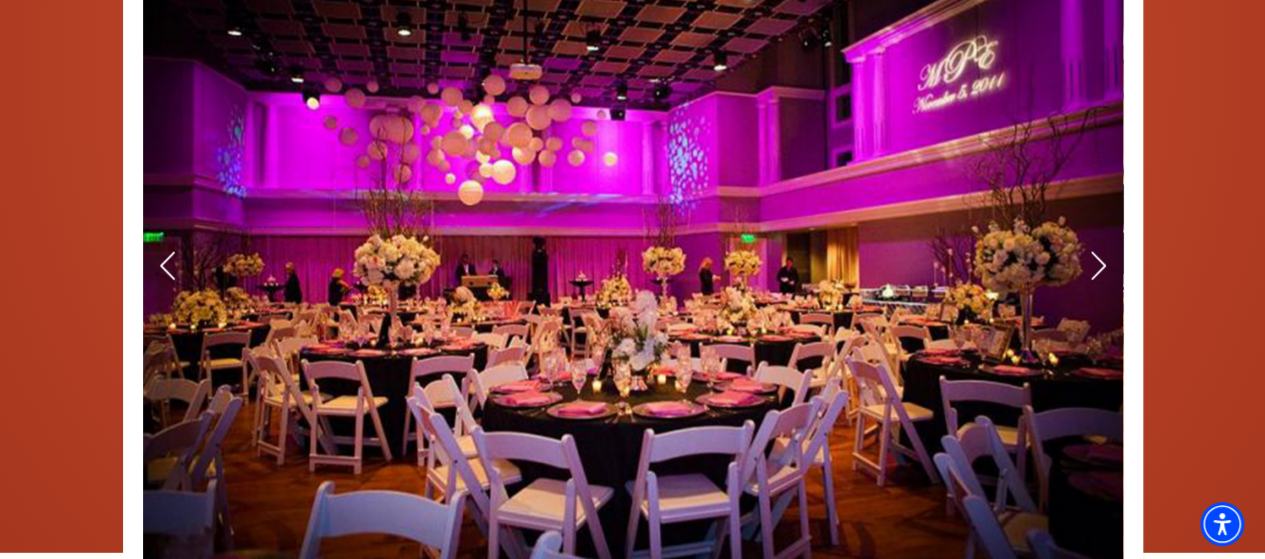 scroll, scrollTop: 2482, scrollLeft: 0, axis: vertical 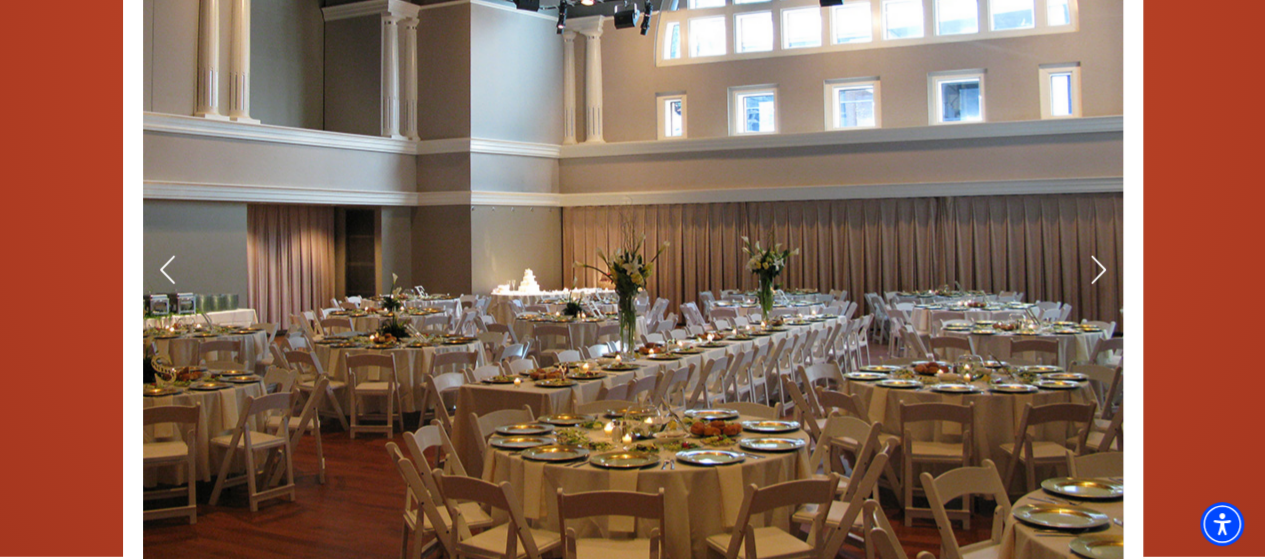 click at bounding box center (633, 271) 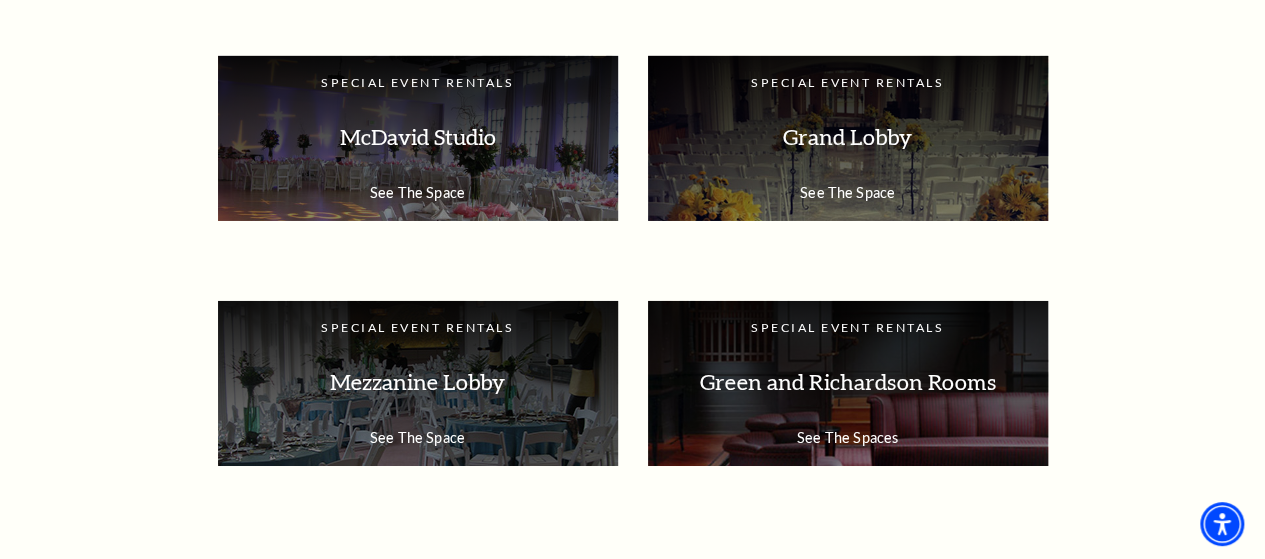 scroll, scrollTop: 3336, scrollLeft: 0, axis: vertical 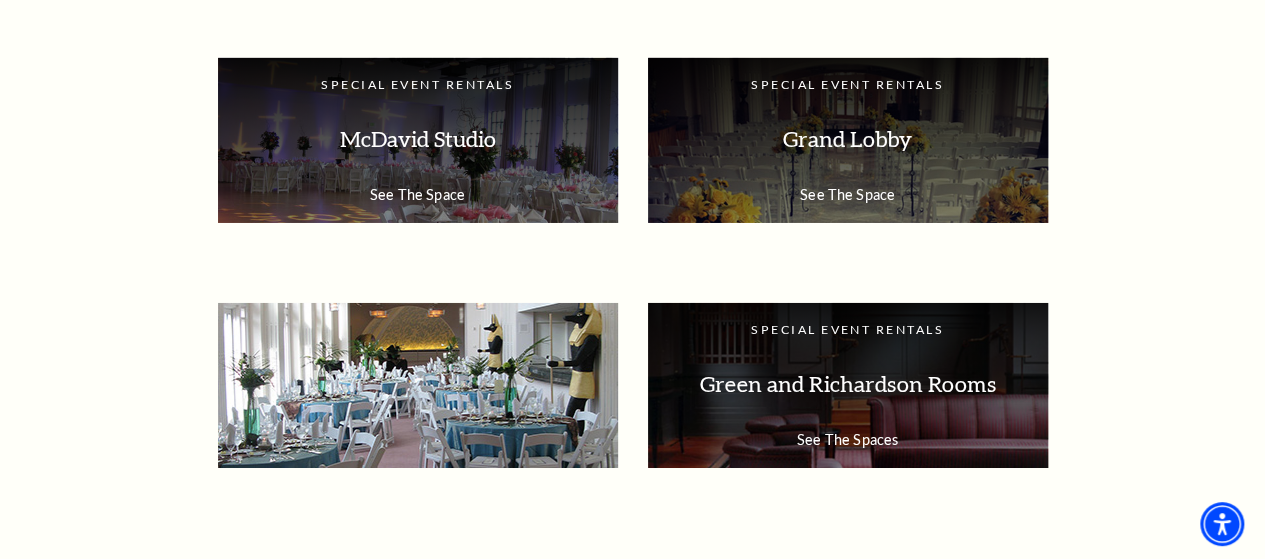 click on "Mezzanine Lobby" at bounding box center [418, 384] 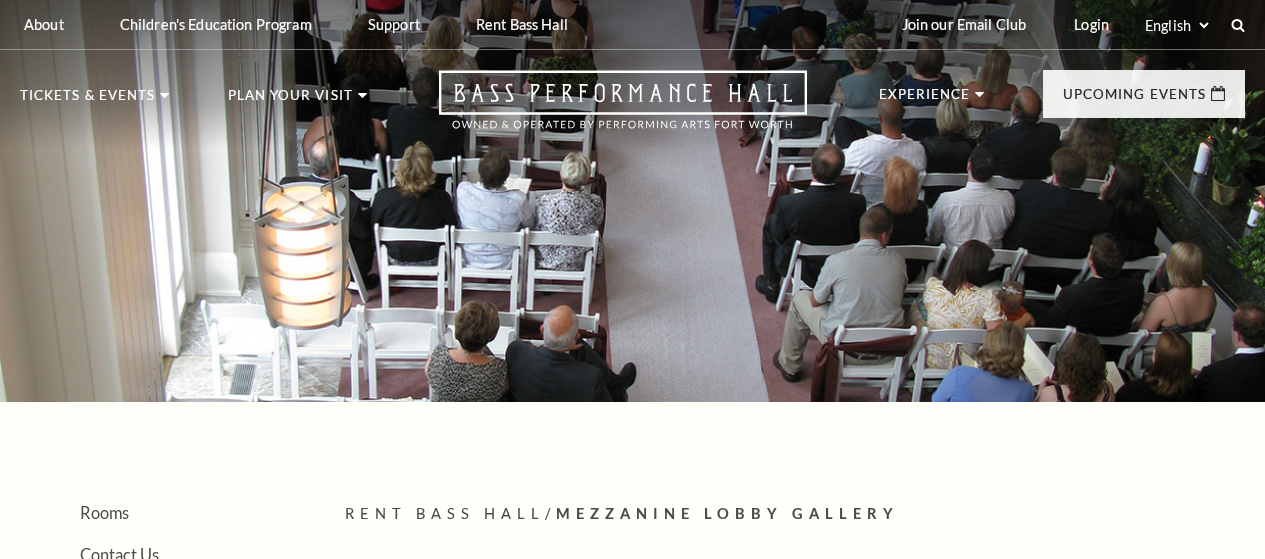 scroll, scrollTop: 0, scrollLeft: 0, axis: both 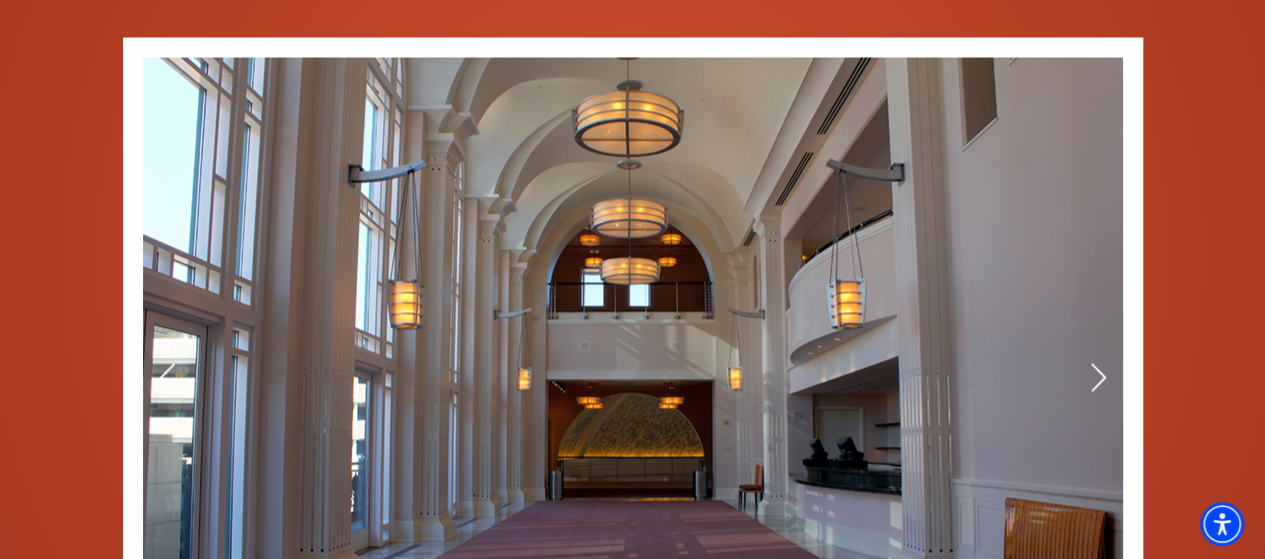 click at bounding box center (633, 378) 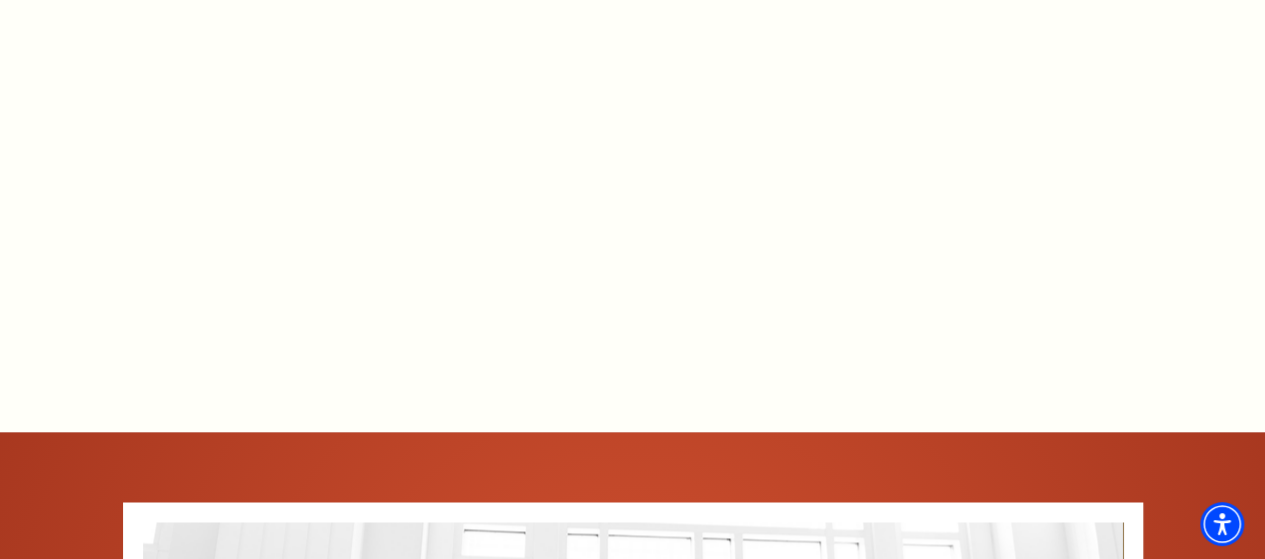 scroll, scrollTop: 1376, scrollLeft: 0, axis: vertical 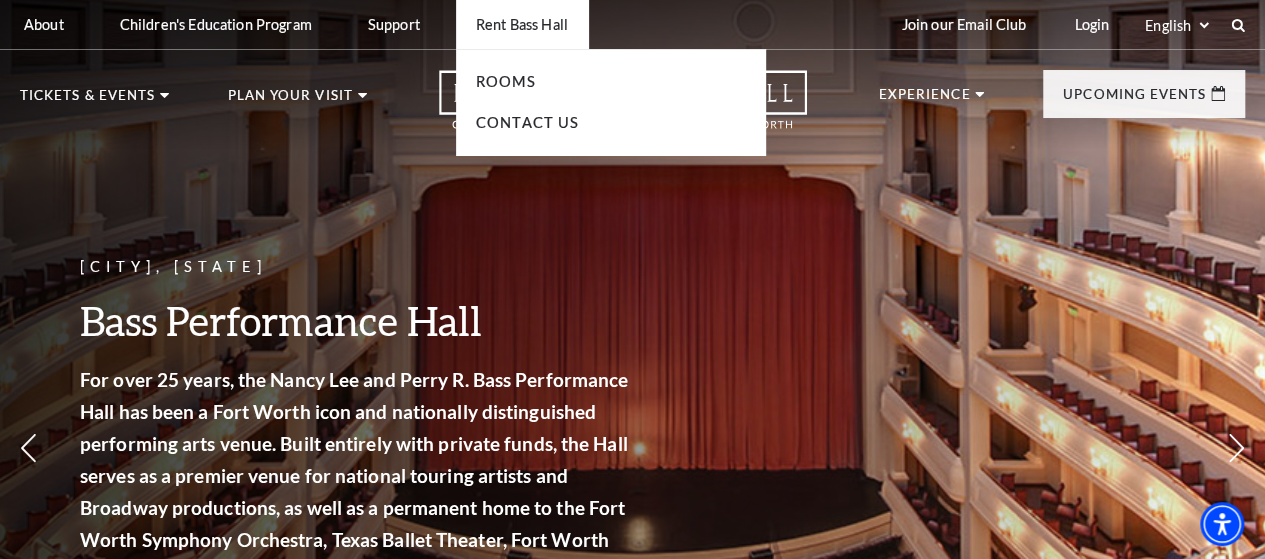 click on "Rent Bass Hall" at bounding box center [522, 24] 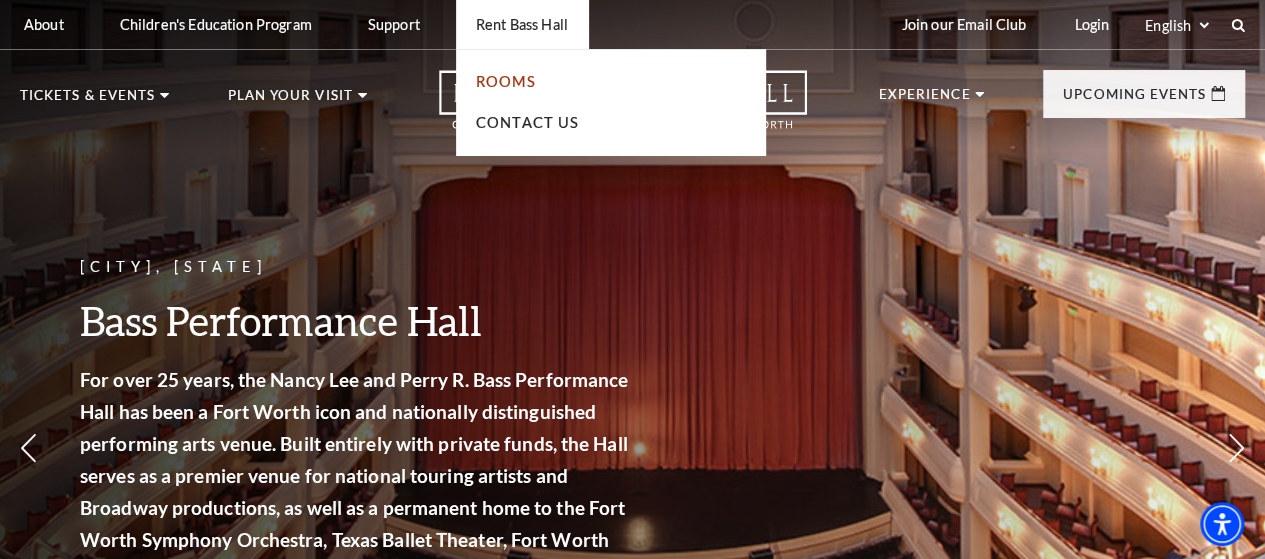 click on "Rooms" at bounding box center (506, 81) 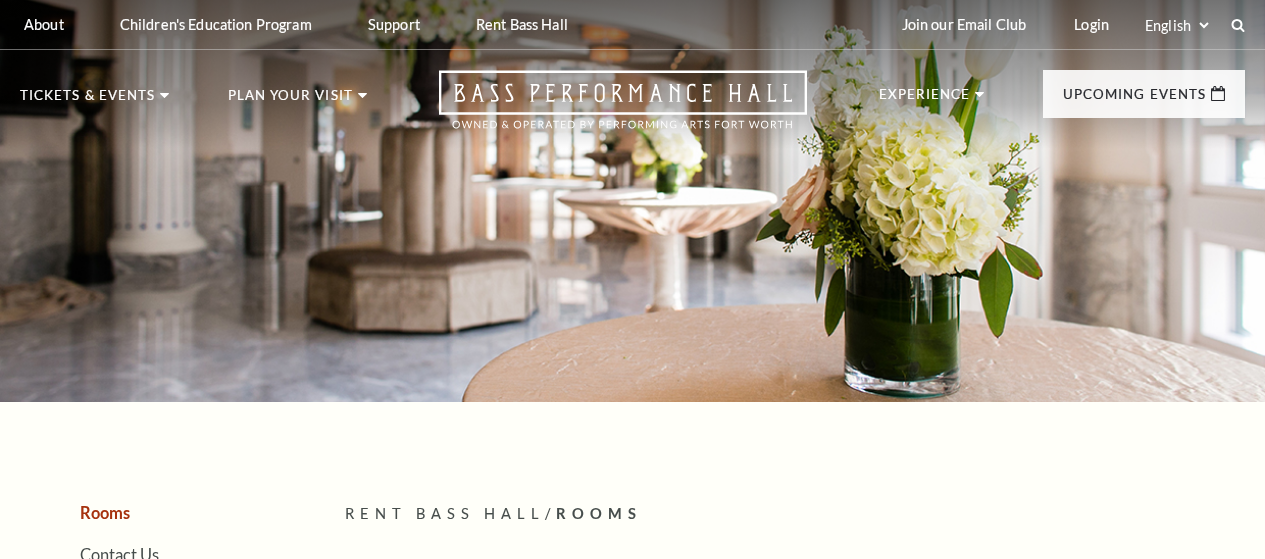 scroll, scrollTop: 0, scrollLeft: 0, axis: both 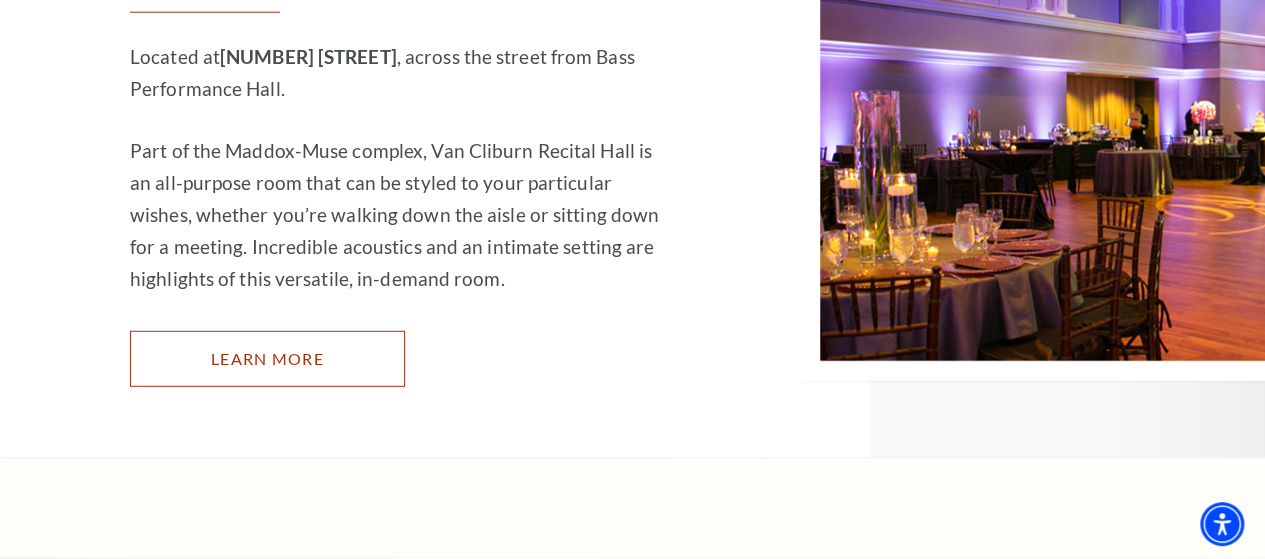 click on "Learn More" at bounding box center (267, 359) 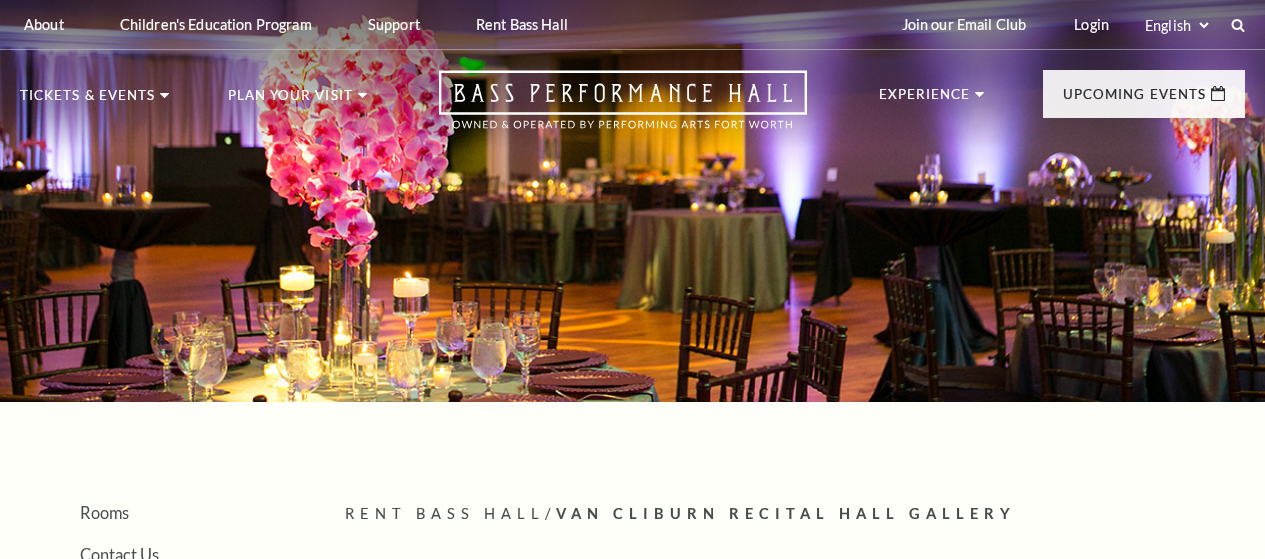 scroll, scrollTop: 0, scrollLeft: 0, axis: both 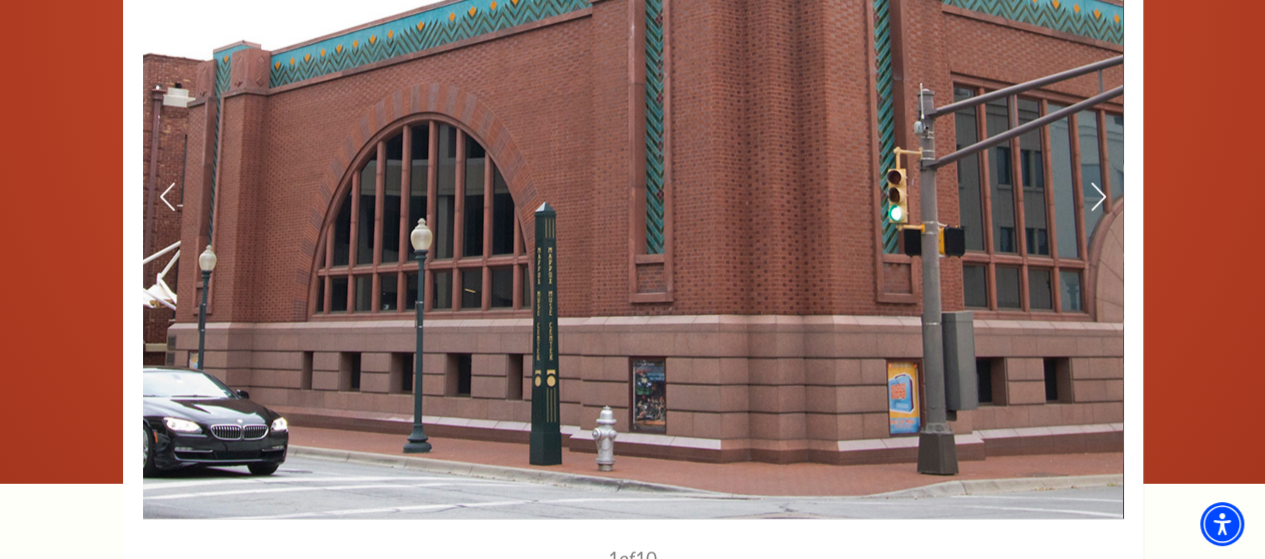 click at bounding box center [633, 198] 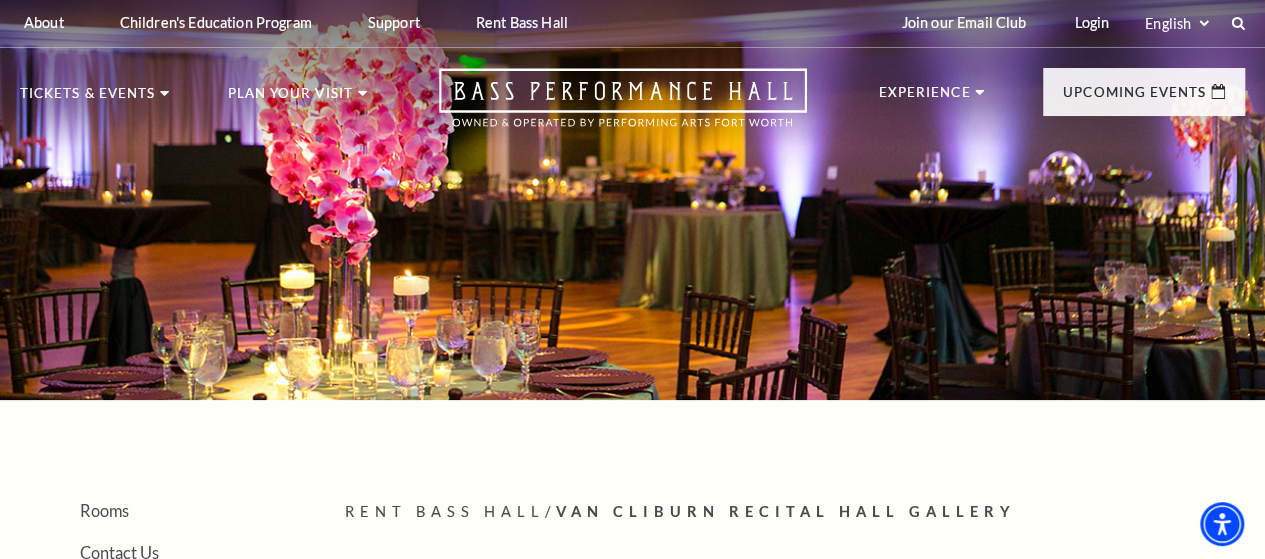 scroll, scrollTop: 0, scrollLeft: 0, axis: both 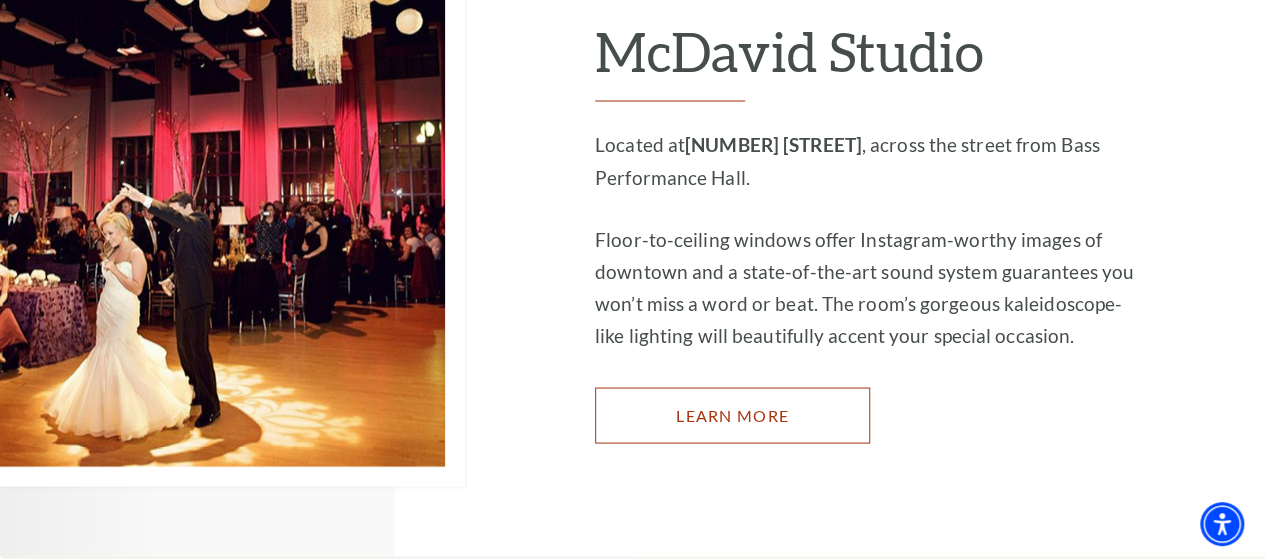 click on "Learn More" at bounding box center (732, 415) 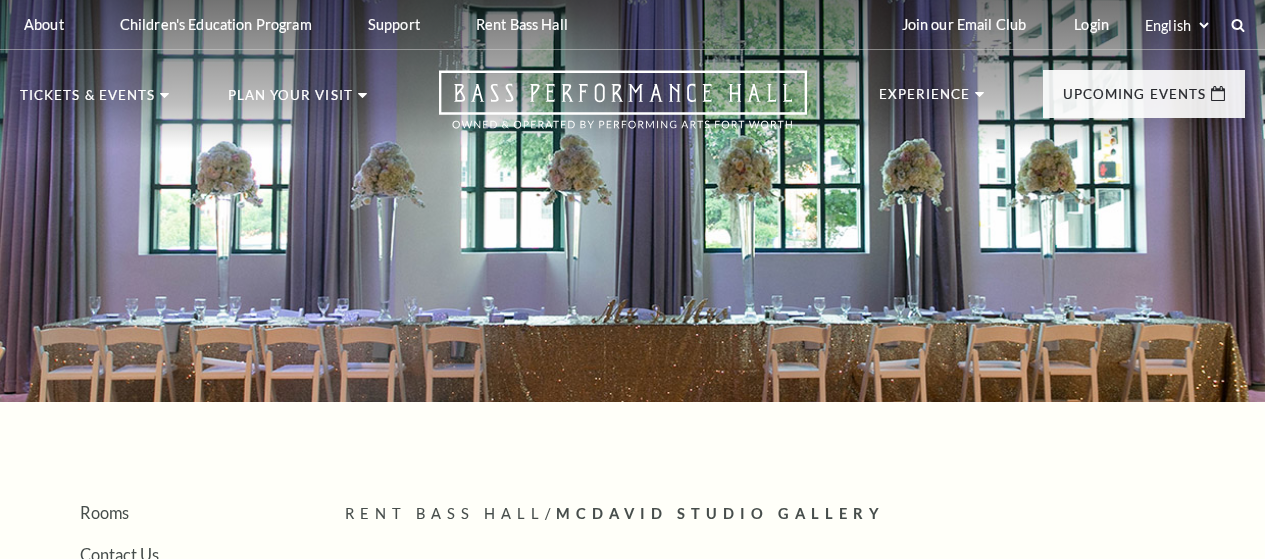 scroll, scrollTop: 0, scrollLeft: 0, axis: both 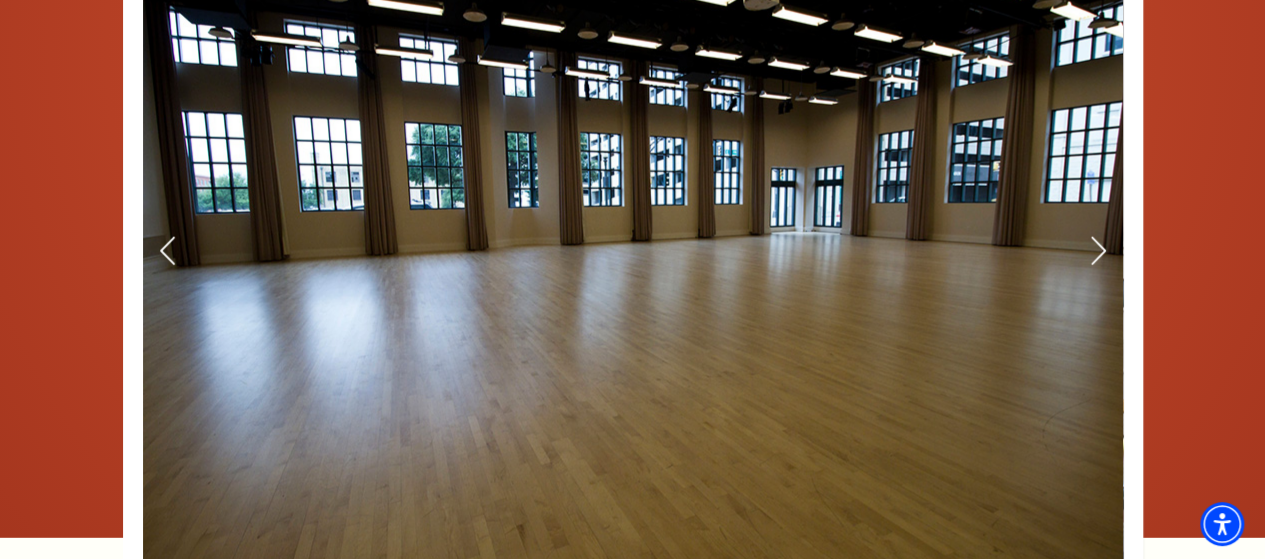 click at bounding box center [633, 252] 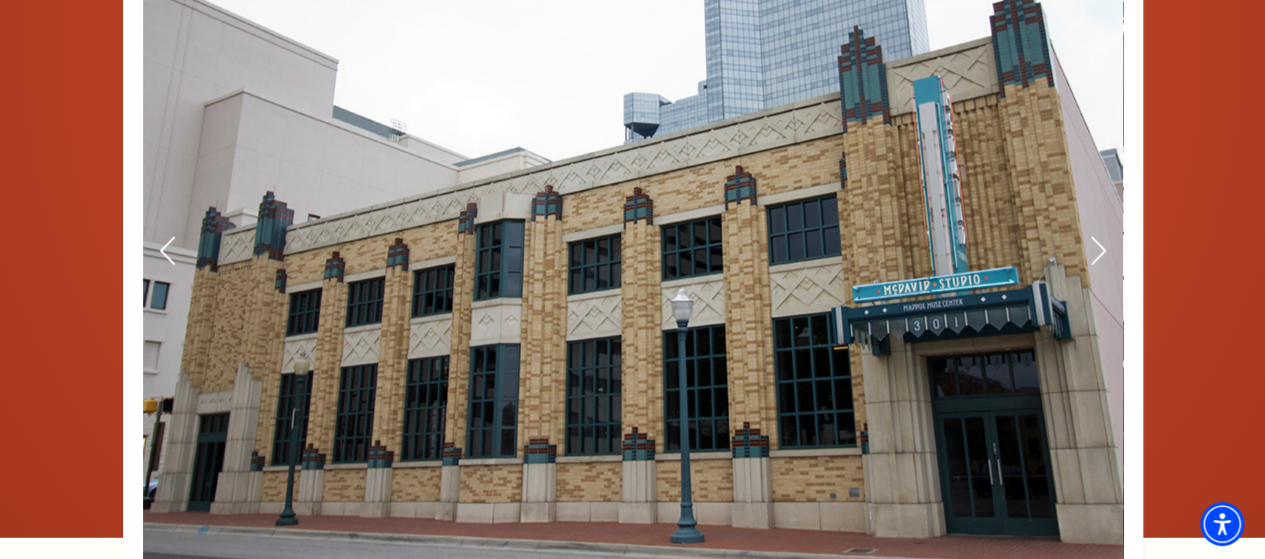 click at bounding box center [633, 252] 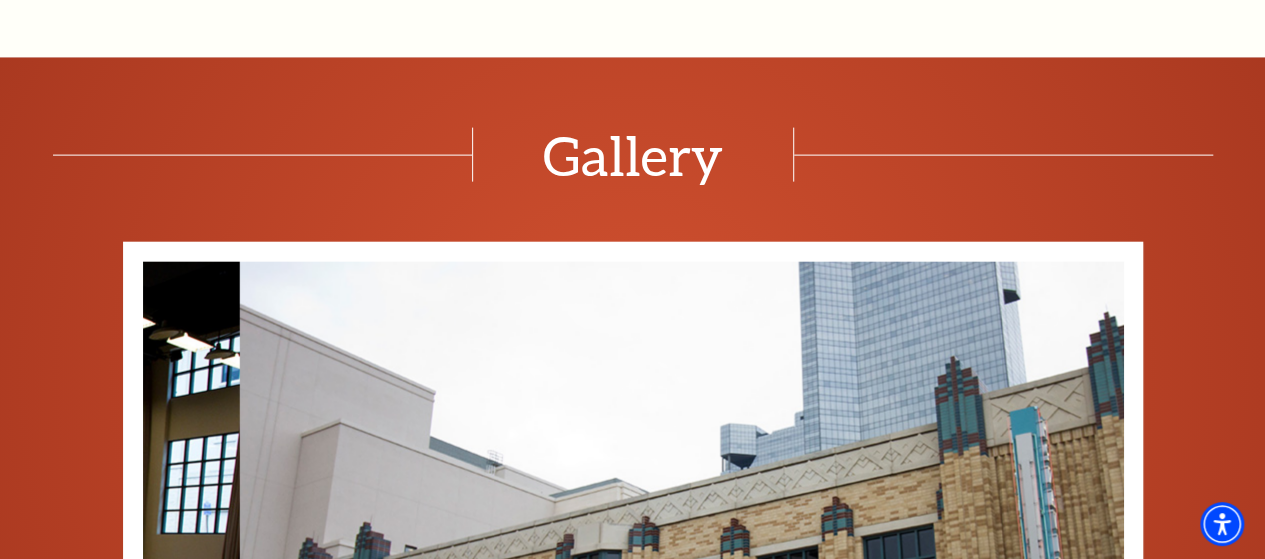 scroll, scrollTop: 2170, scrollLeft: 0, axis: vertical 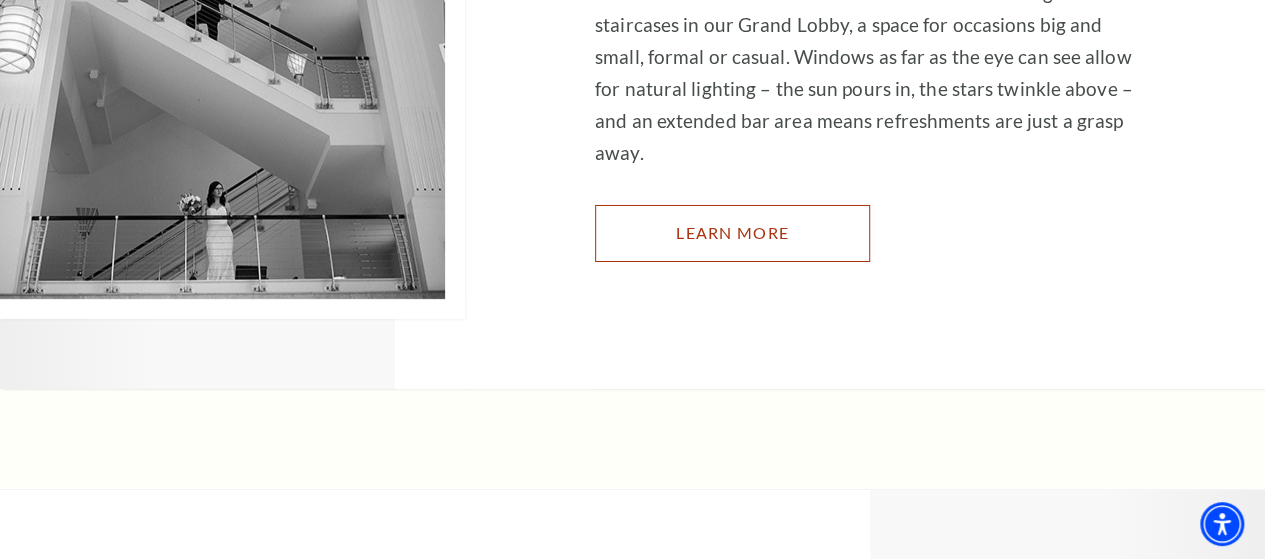 click on "Learn More" at bounding box center [732, 233] 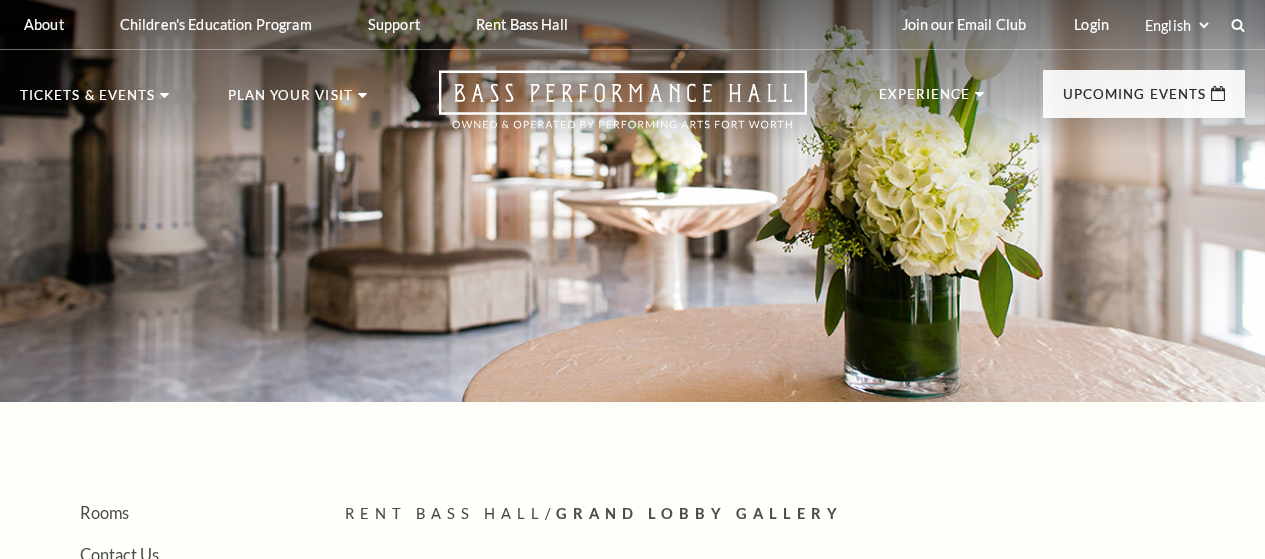 scroll, scrollTop: 0, scrollLeft: 0, axis: both 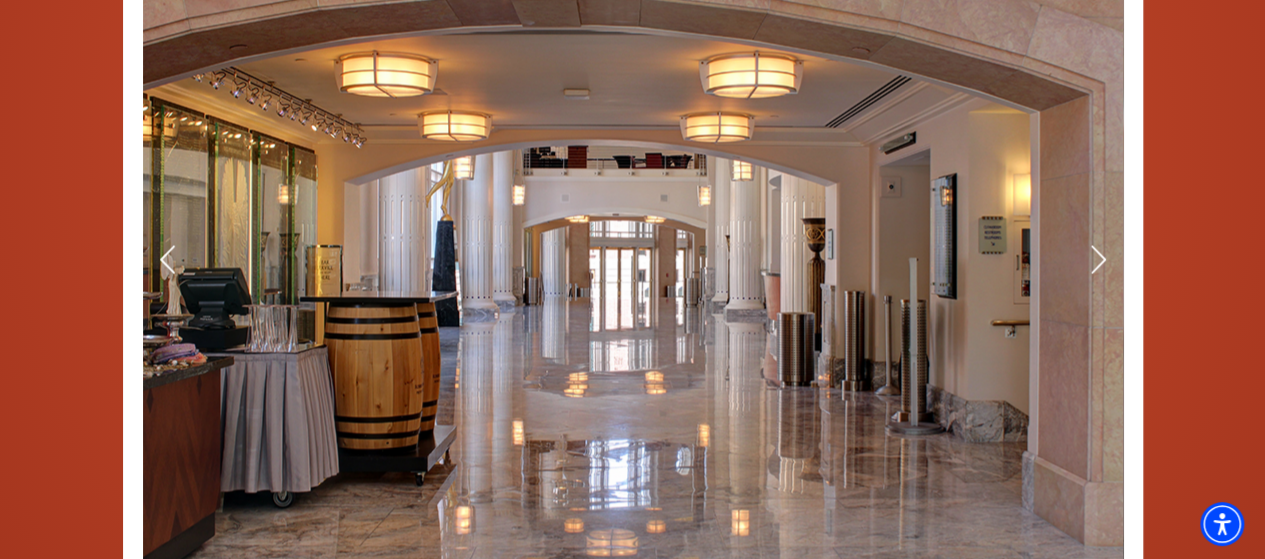 click at bounding box center [633, 260] 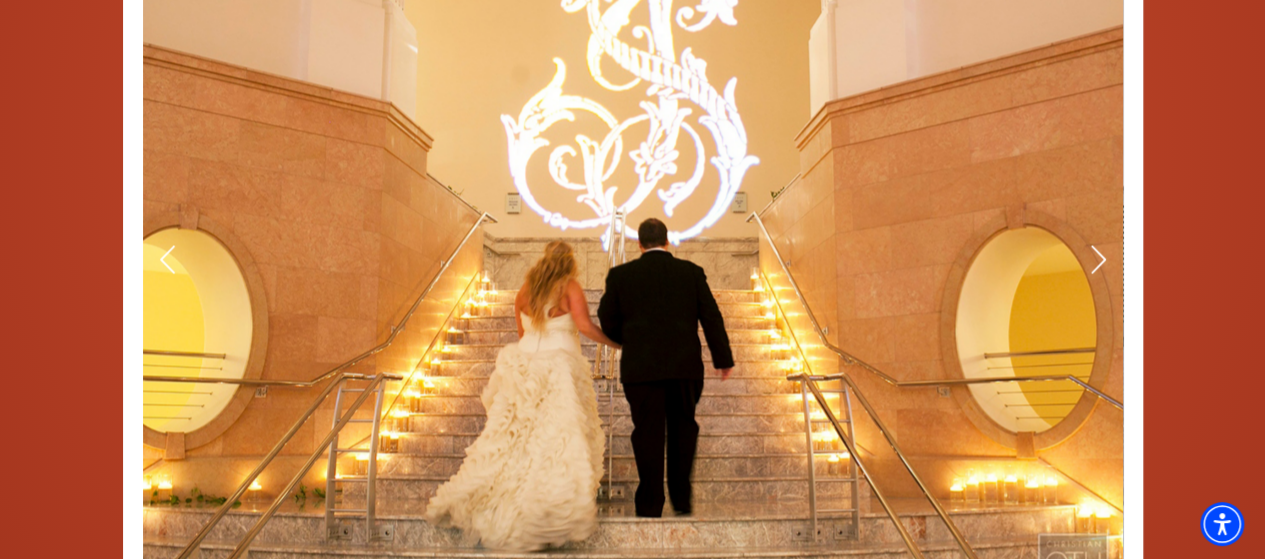 click at bounding box center (633, 260) 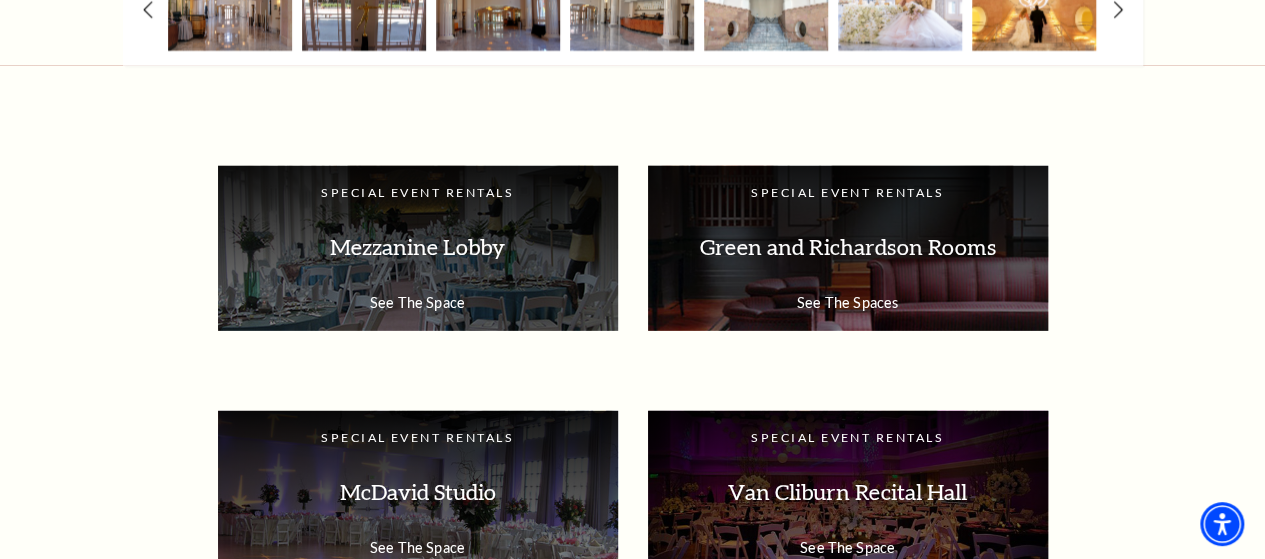 scroll, scrollTop: 2734, scrollLeft: 0, axis: vertical 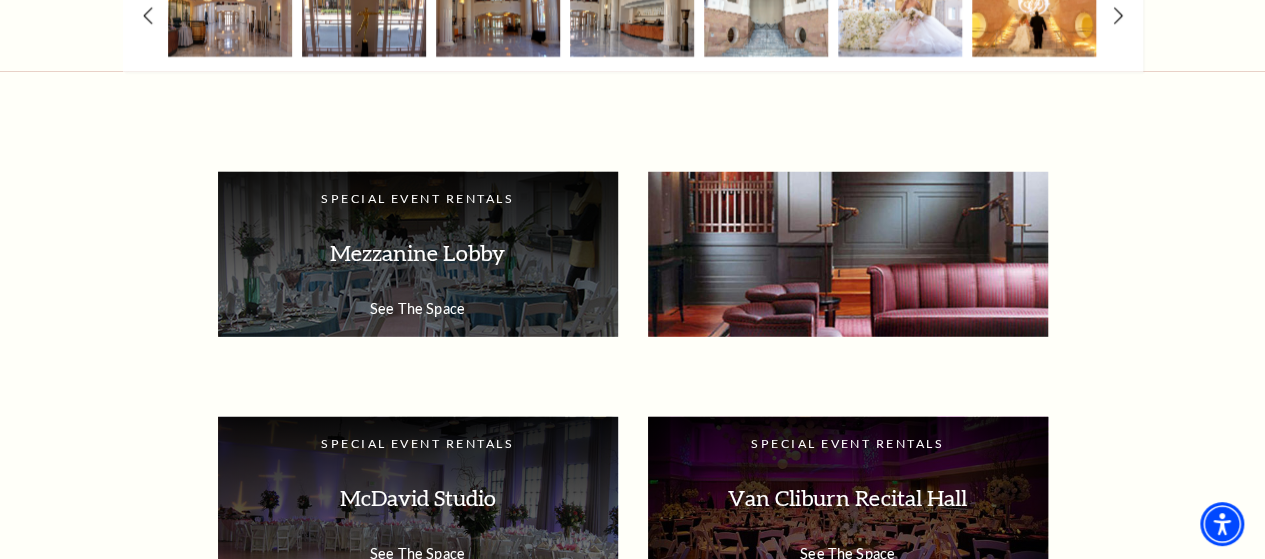 click on "Green and Richardson Rooms" at bounding box center [848, 253] 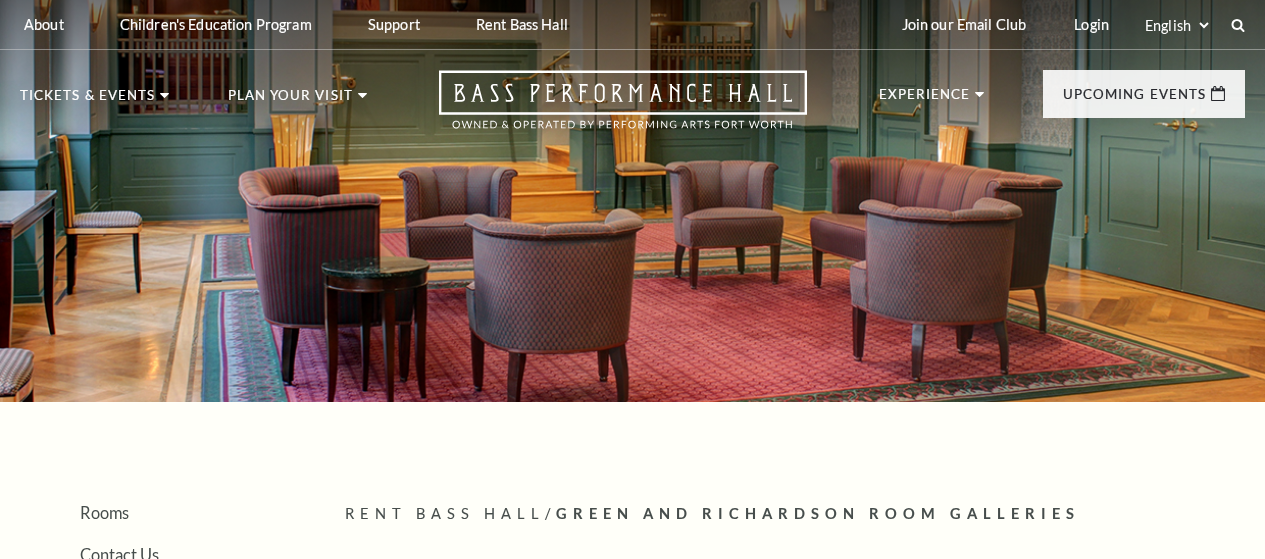scroll, scrollTop: 0, scrollLeft: 0, axis: both 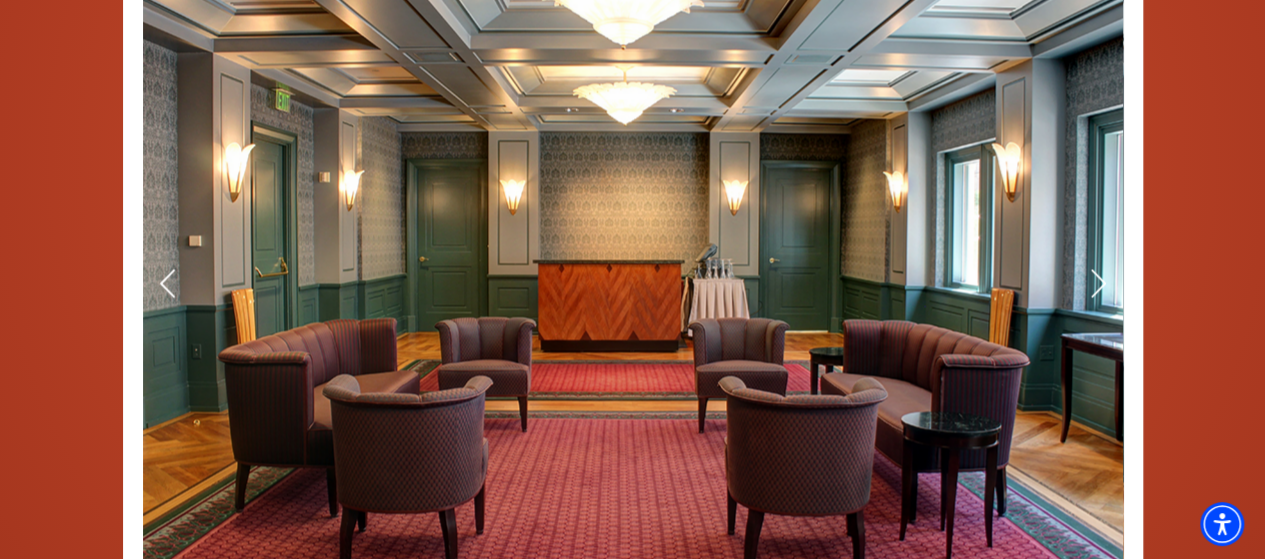 click at bounding box center (633, 285) 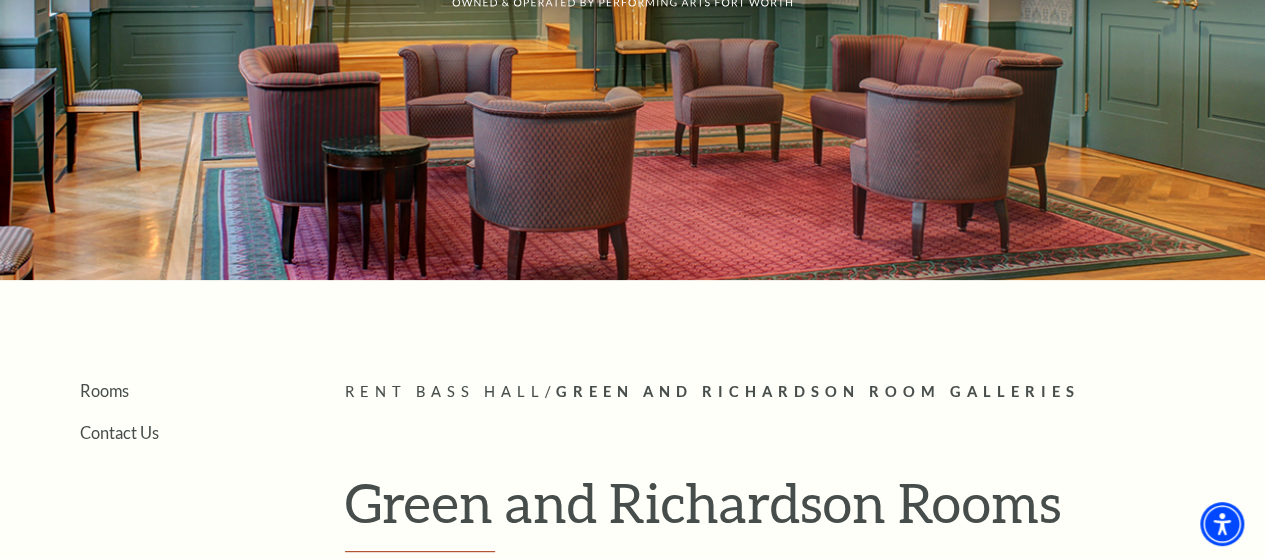 scroll, scrollTop: 0, scrollLeft: 0, axis: both 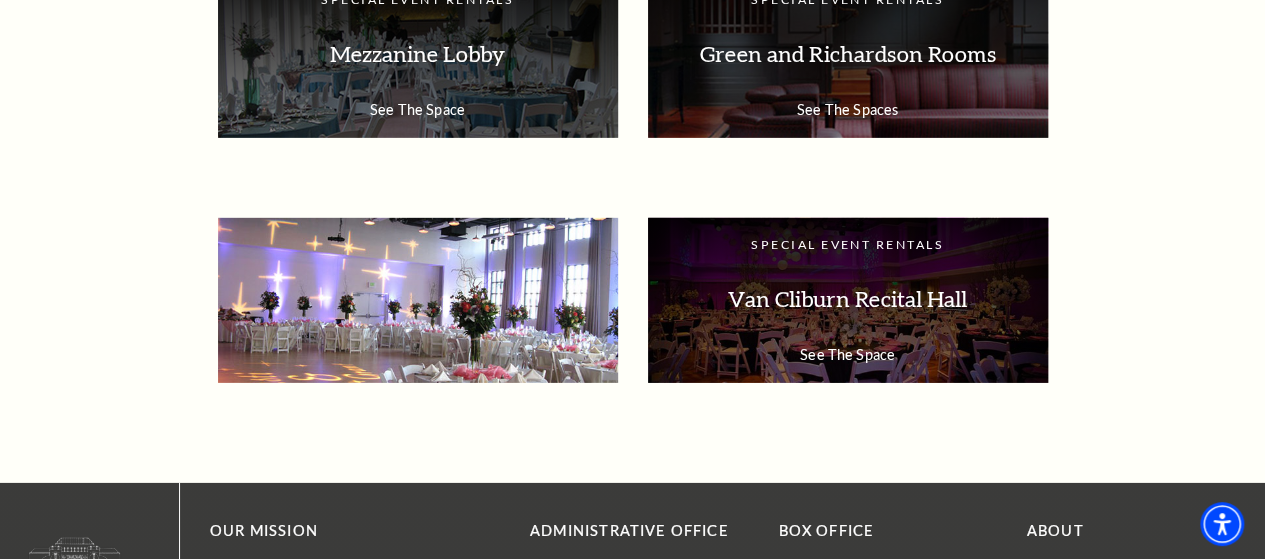 click on "See The Space" at bounding box center [418, 354] 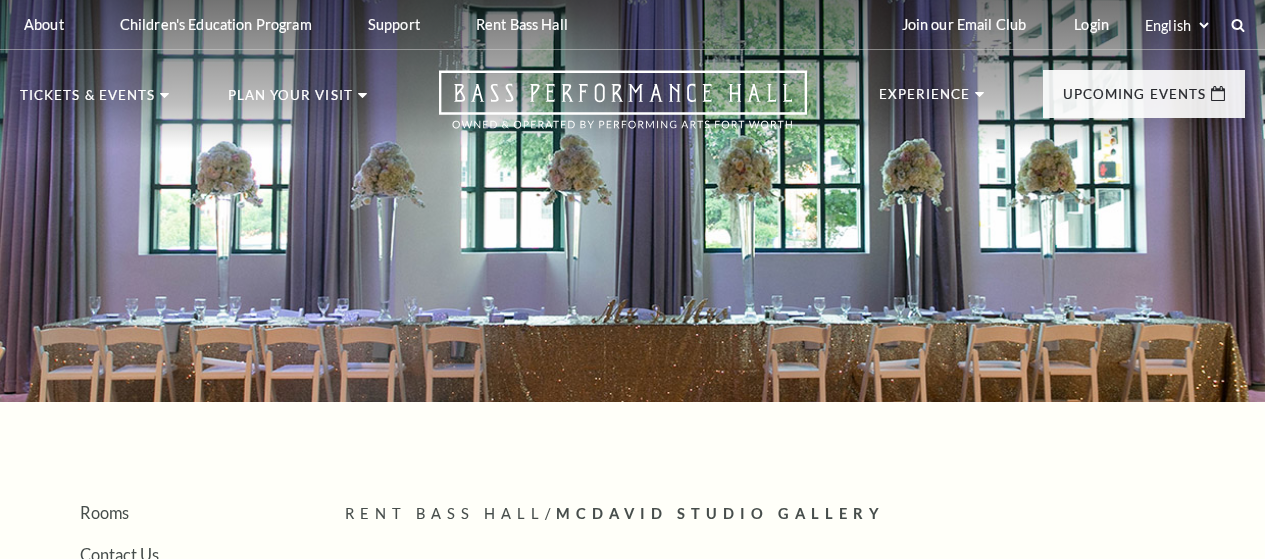 scroll, scrollTop: 0, scrollLeft: 0, axis: both 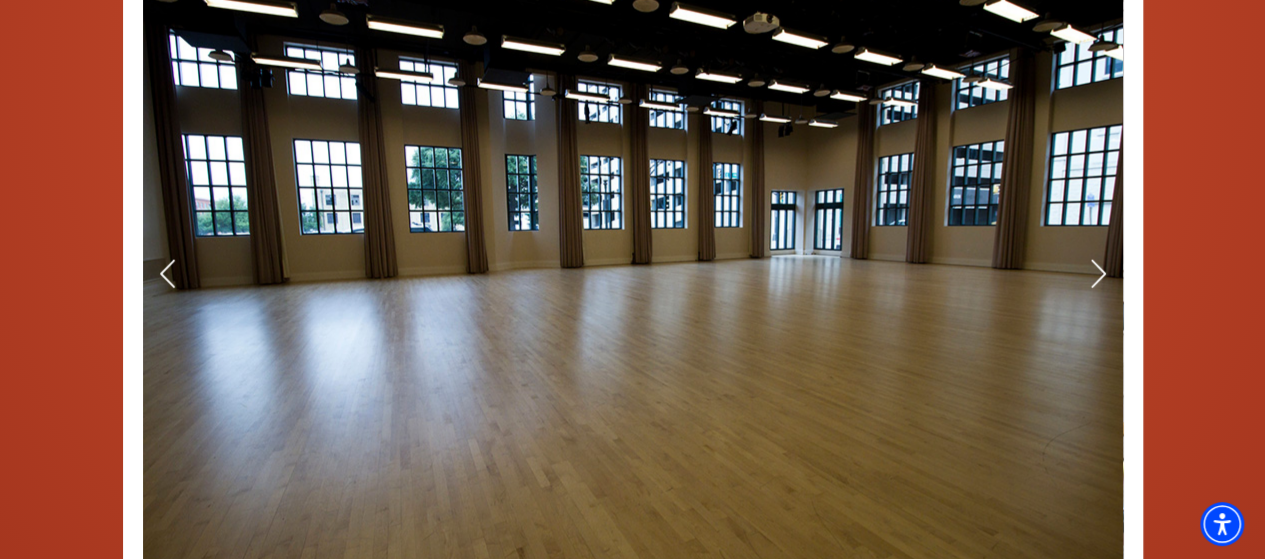 click at bounding box center [633, 275] 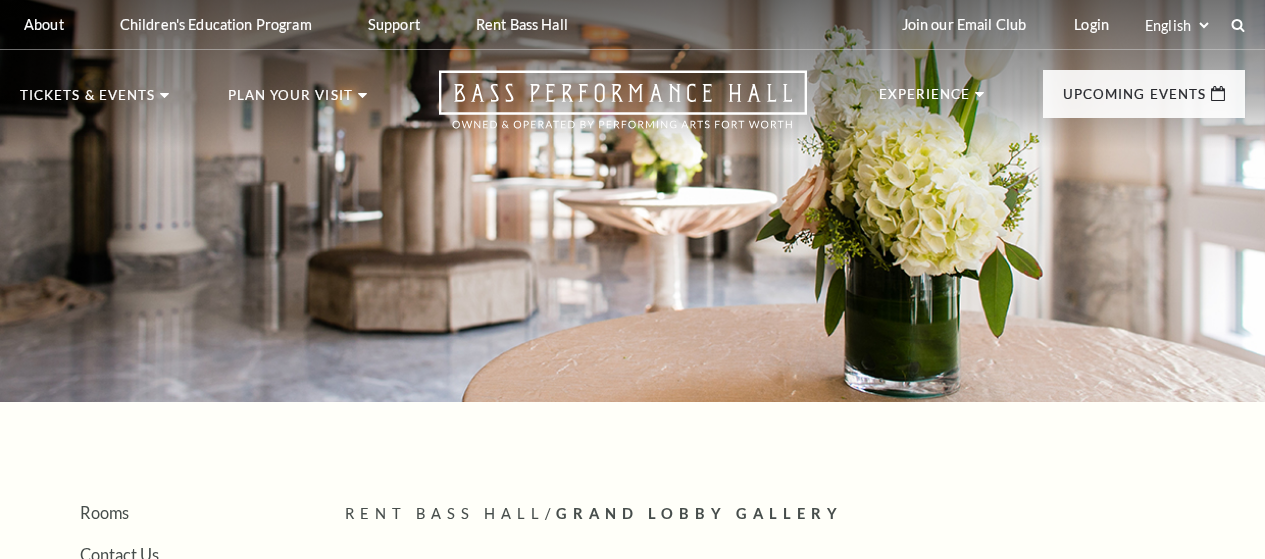 scroll, scrollTop: 2933, scrollLeft: 0, axis: vertical 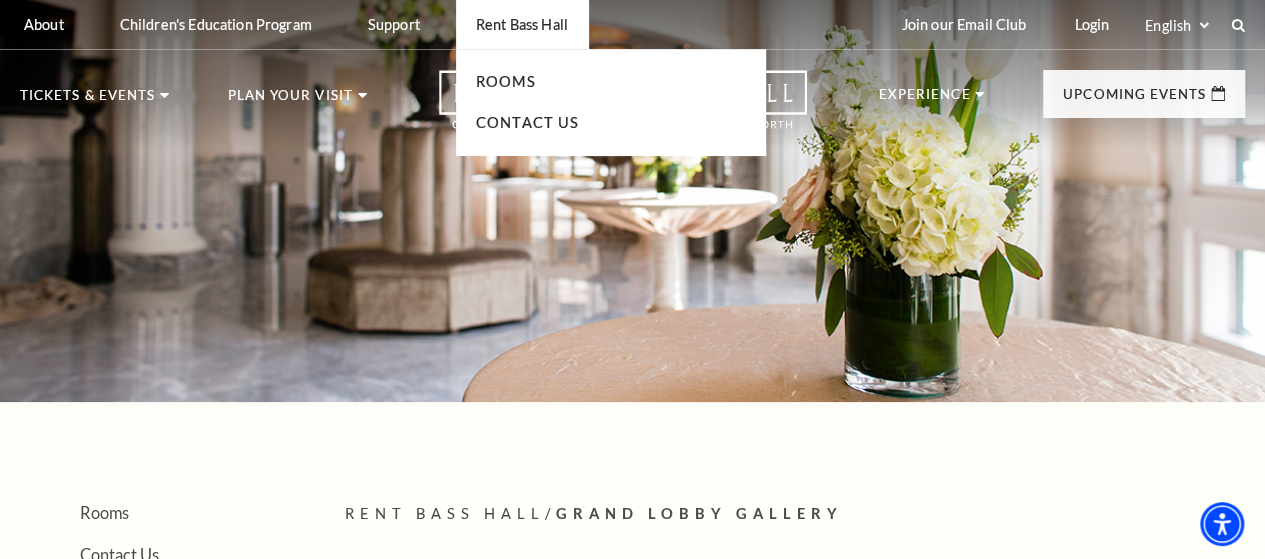 click on "Rent Bass Hall" at bounding box center [522, 24] 